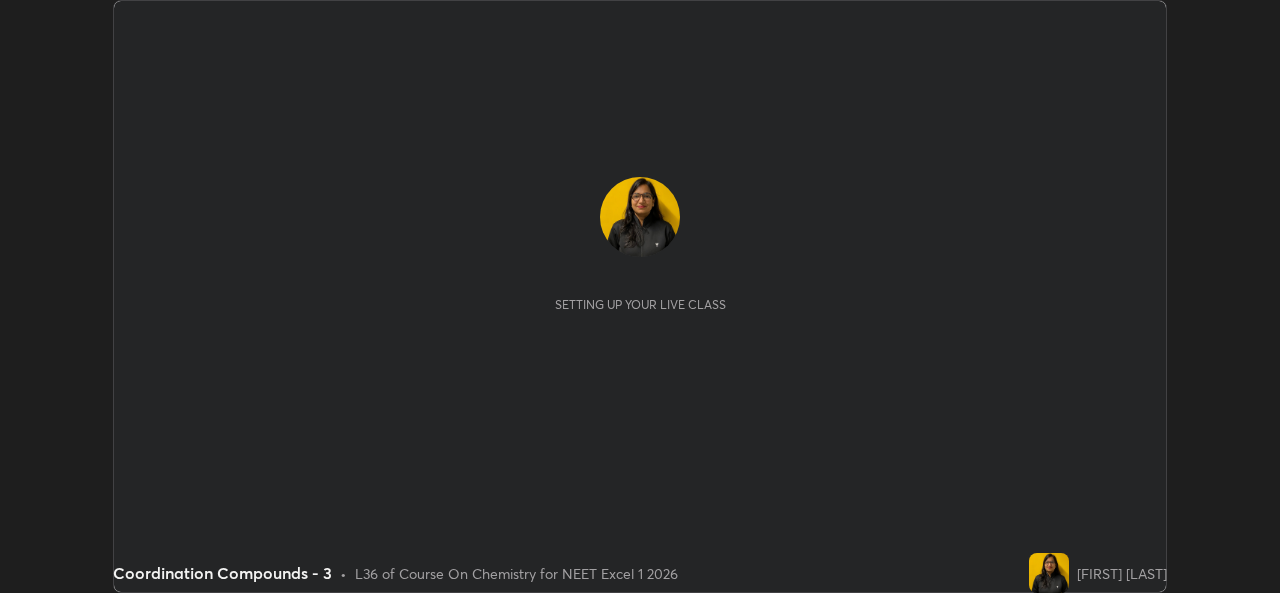 scroll, scrollTop: 0, scrollLeft: 0, axis: both 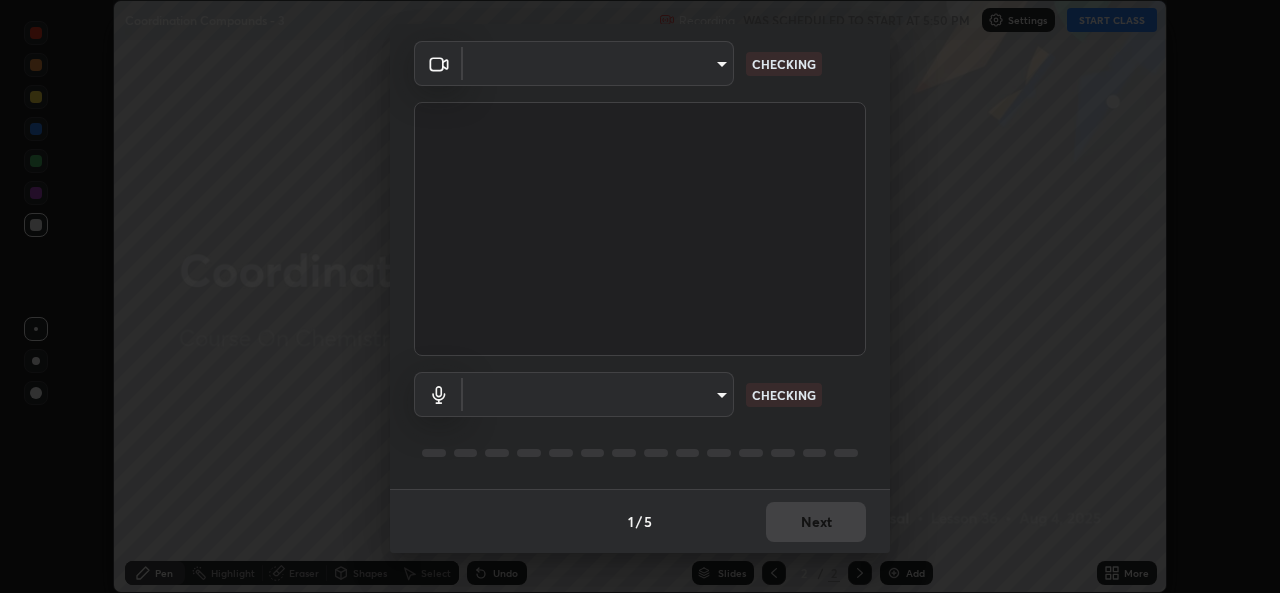 type on "9788daf0cbf52dd0d374ba9f0d4f11576c03820bc15fcf9a4a11f890b69d92bf" 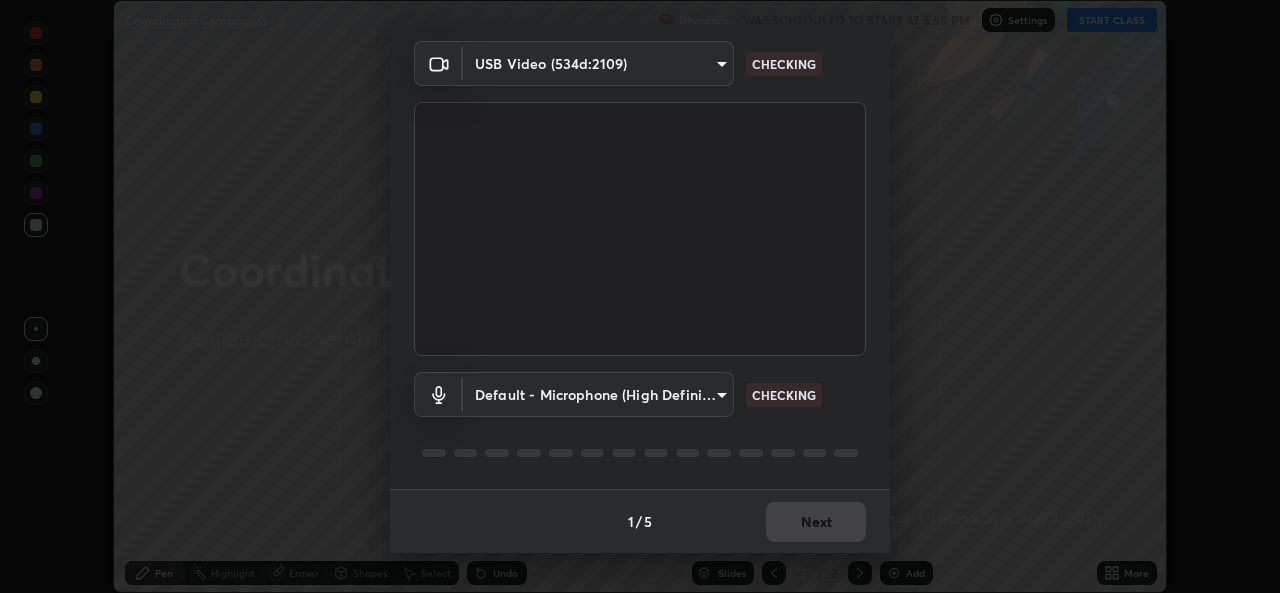 click on "Erase all Coordination Compounds - 3 Recording WAS SCHEDULED TO START AT 5:50 PM Settings START CLASS Setting up your live class Coordination Compounds - 3 • L36 of Course On Chemistry for NEET Excel 1 2026 [FIRST] [LAST] Pen Highlight Eraser Shapes Select Undo Slides 2 / 2 Add More No doubts shared Encourage your learners to ask a doubt for better clarity Report an issue Reason for reporting Buffering Chat not working Audio - Video sync issue Educator video video quality low ​ Attach an image Report Media settings USB Video (534d:2109) 9788daf0cbf52dd0d374ba9f0d4f11576c03820bc15fcf9a4a11f890b69d92bf CHECKING Default - Microphone (High Definition Audio Device) default CHECKING 1 / 5 Next" at bounding box center (640, 296) 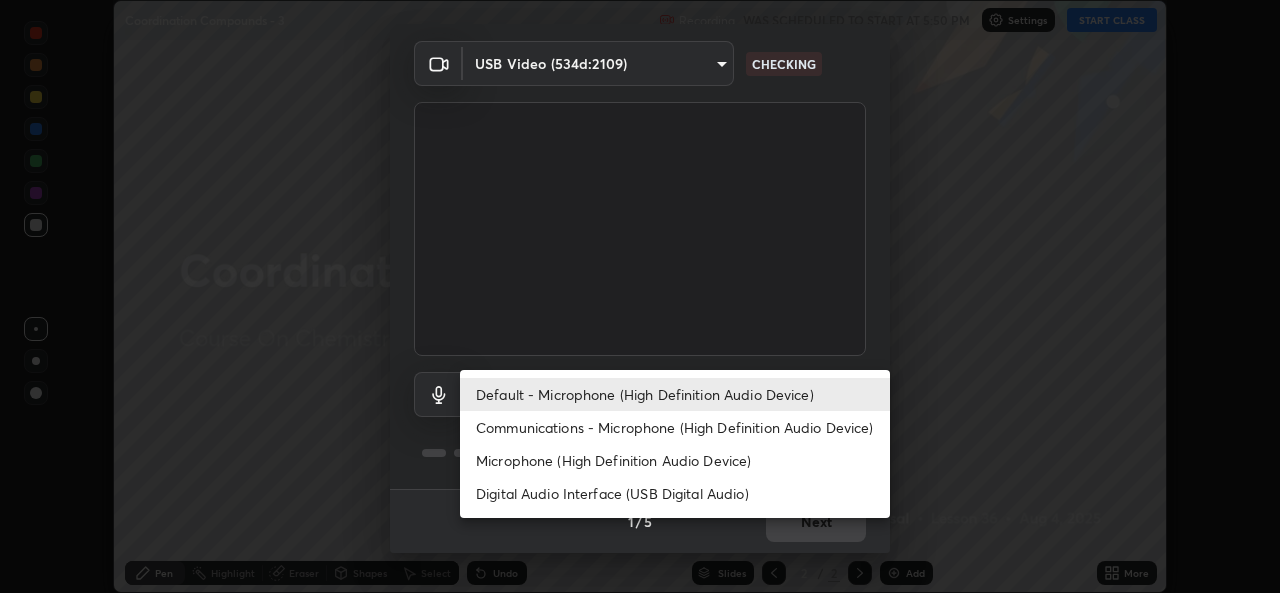 click on "Microphone (High Definition Audio Device)" at bounding box center [675, 460] 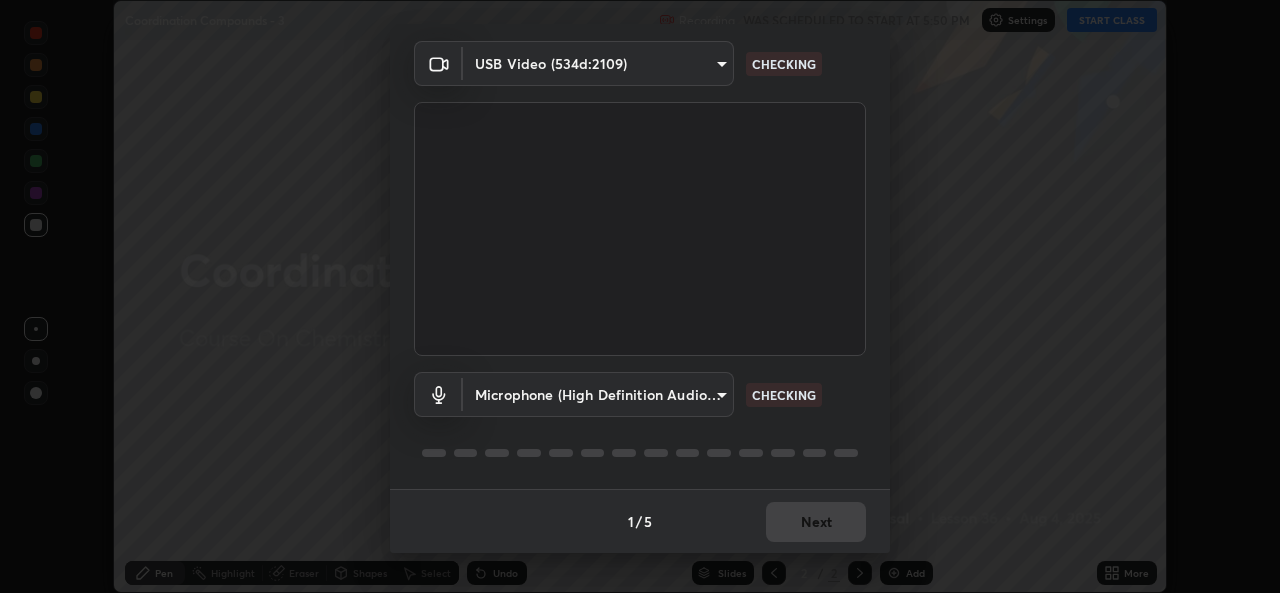 type on "345f5d8304a1ab30e3d14ed5696ced08ebab0189725ef91838db04cd8f5619d4" 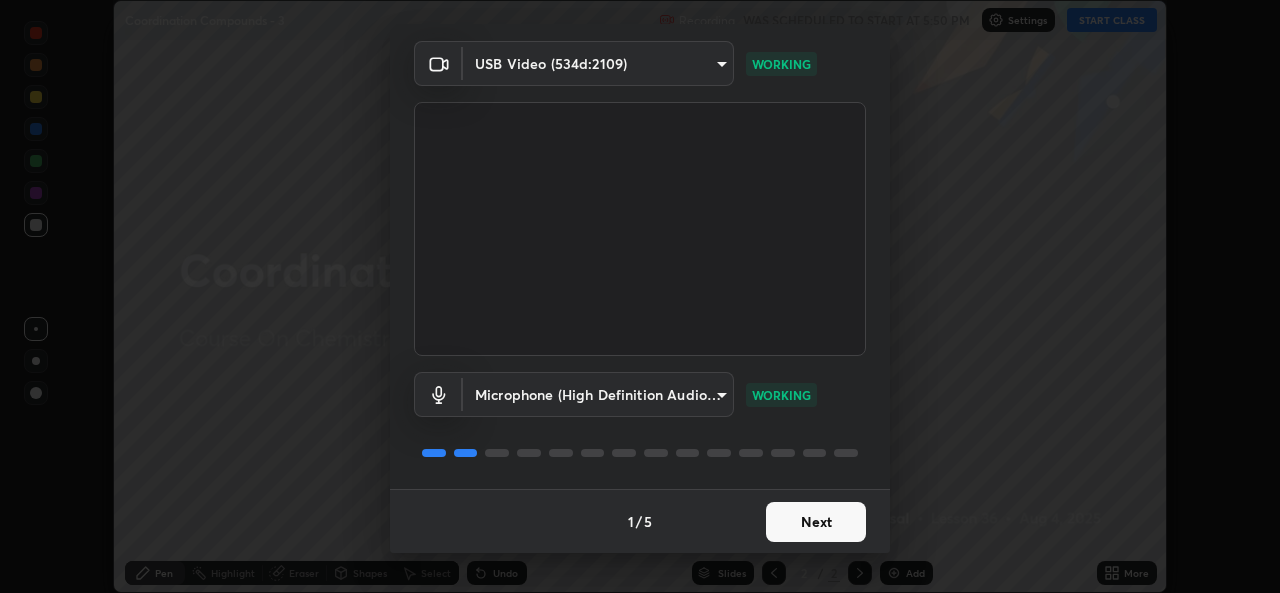 click on "Next" at bounding box center [816, 522] 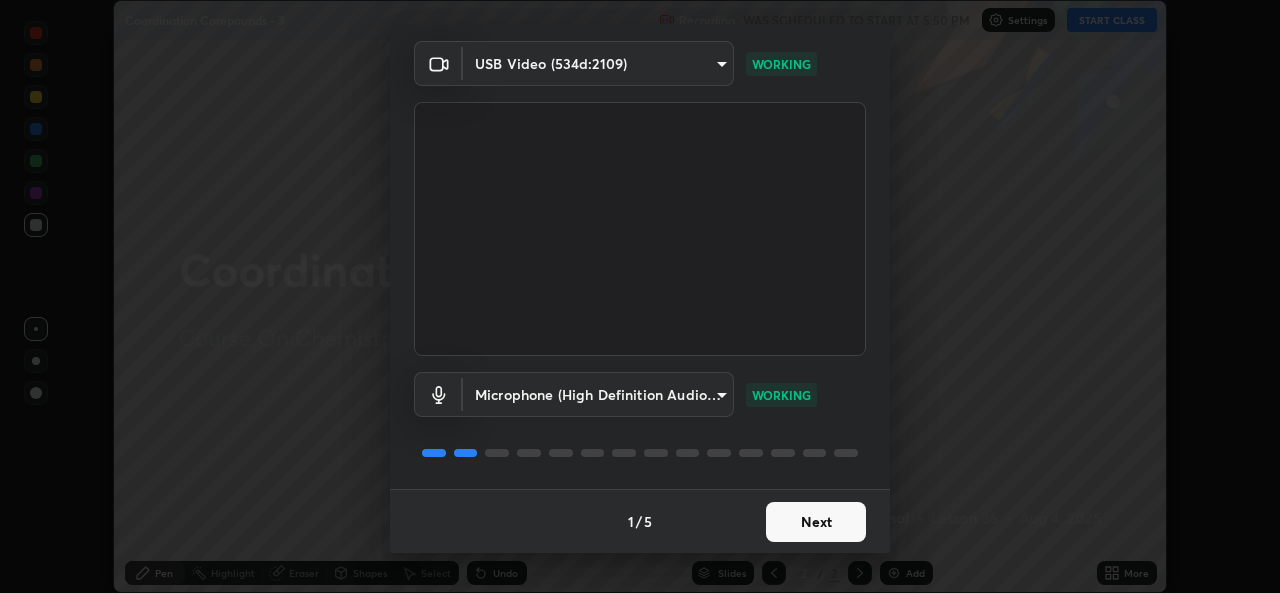 scroll, scrollTop: 0, scrollLeft: 0, axis: both 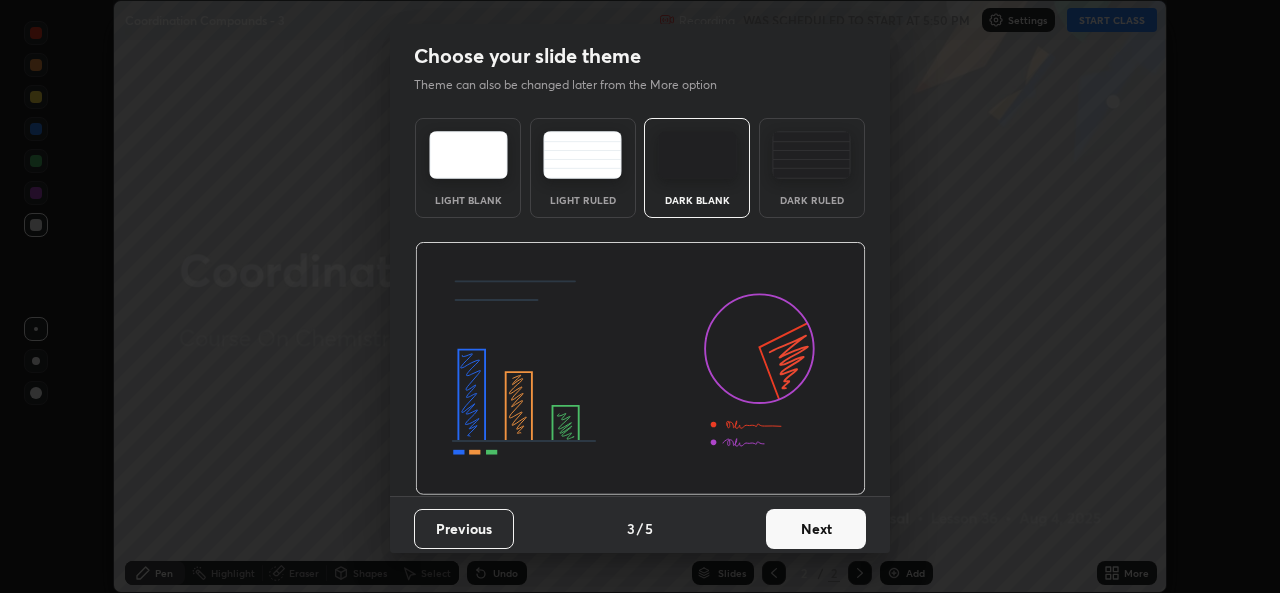 click on "Next" at bounding box center [816, 529] 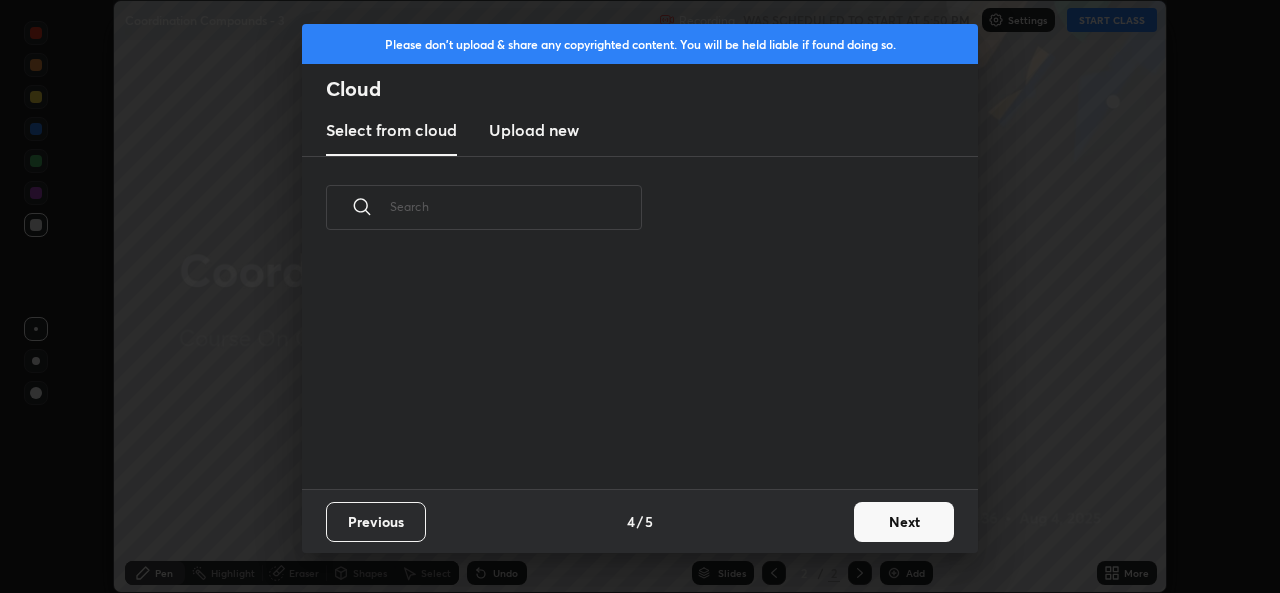 scroll, scrollTop: 7, scrollLeft: 11, axis: both 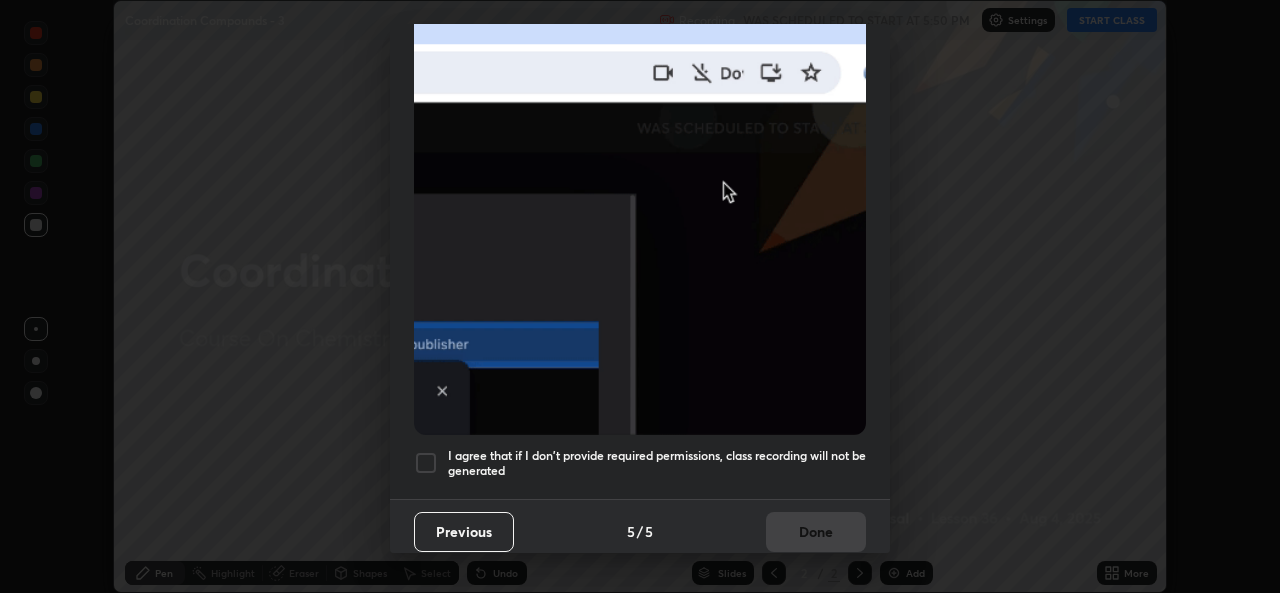 click at bounding box center (426, 463) 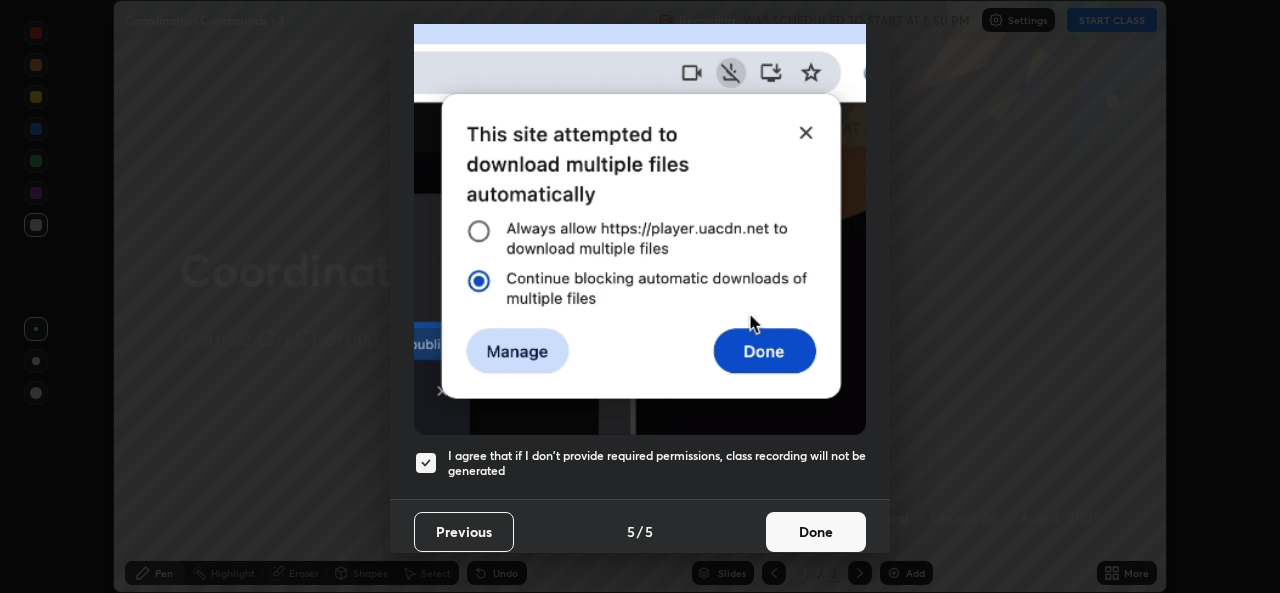 click on "Done" at bounding box center (816, 532) 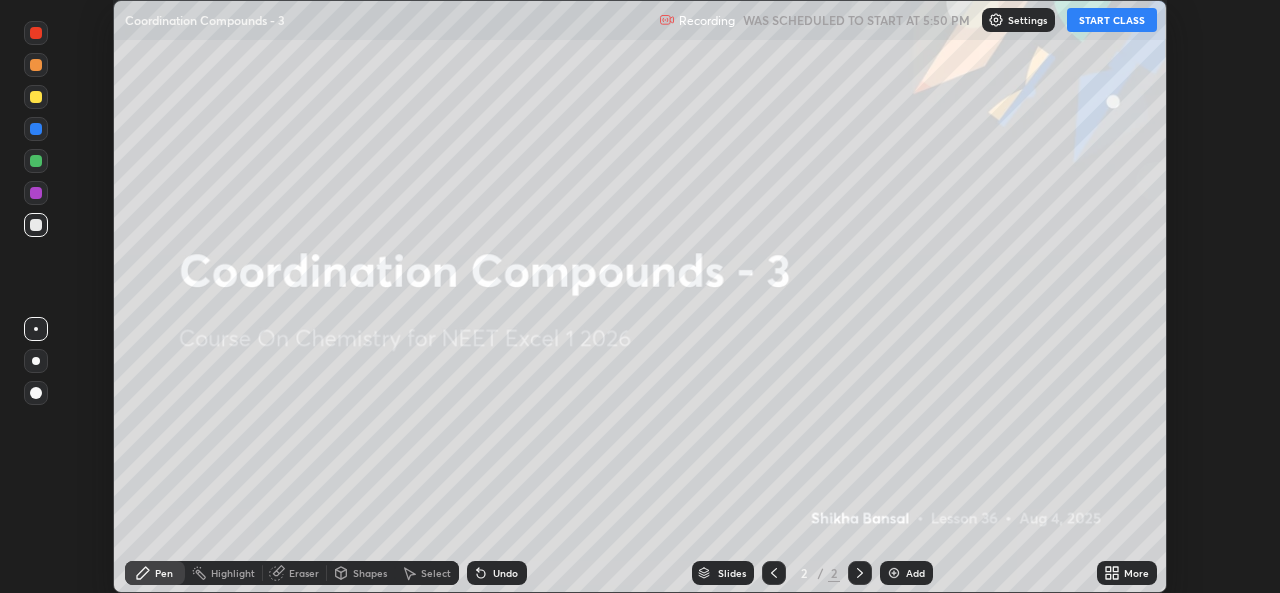 click on "START CLASS" at bounding box center (1112, 20) 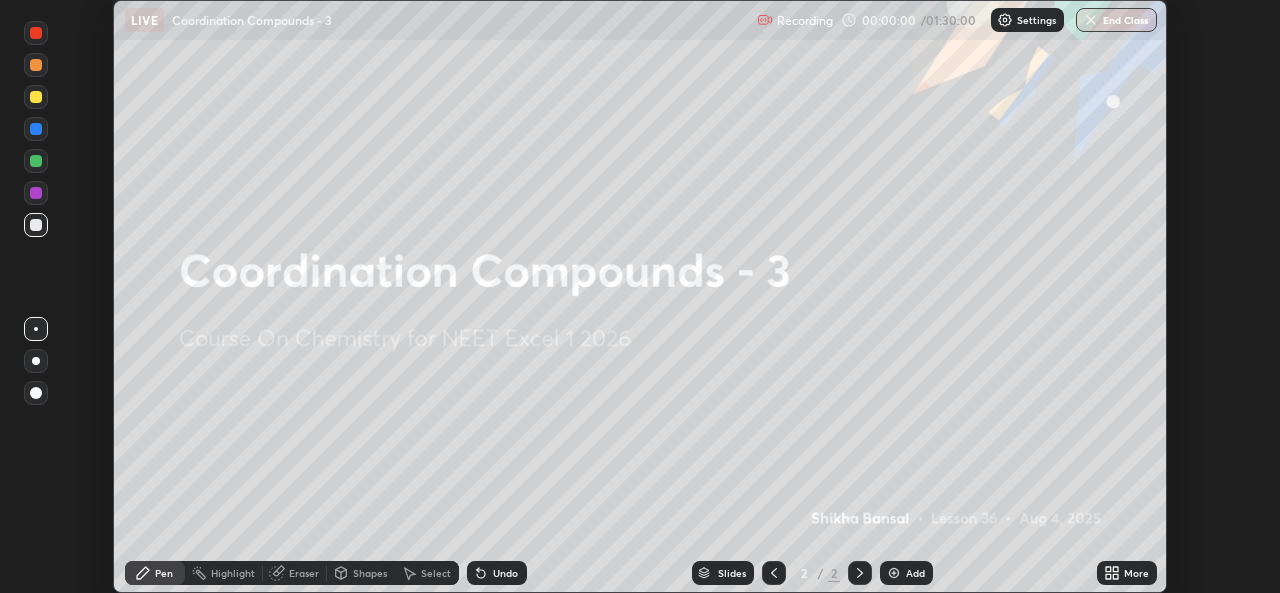 click on "More" at bounding box center [1127, 573] 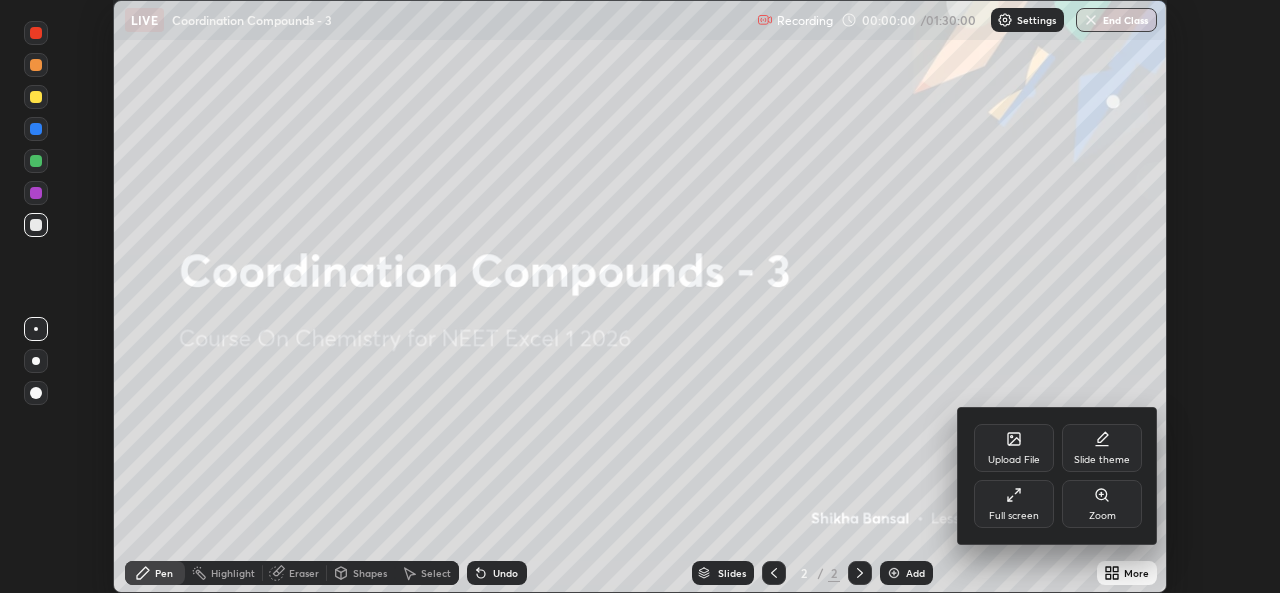 click on "Full screen" at bounding box center [1014, 504] 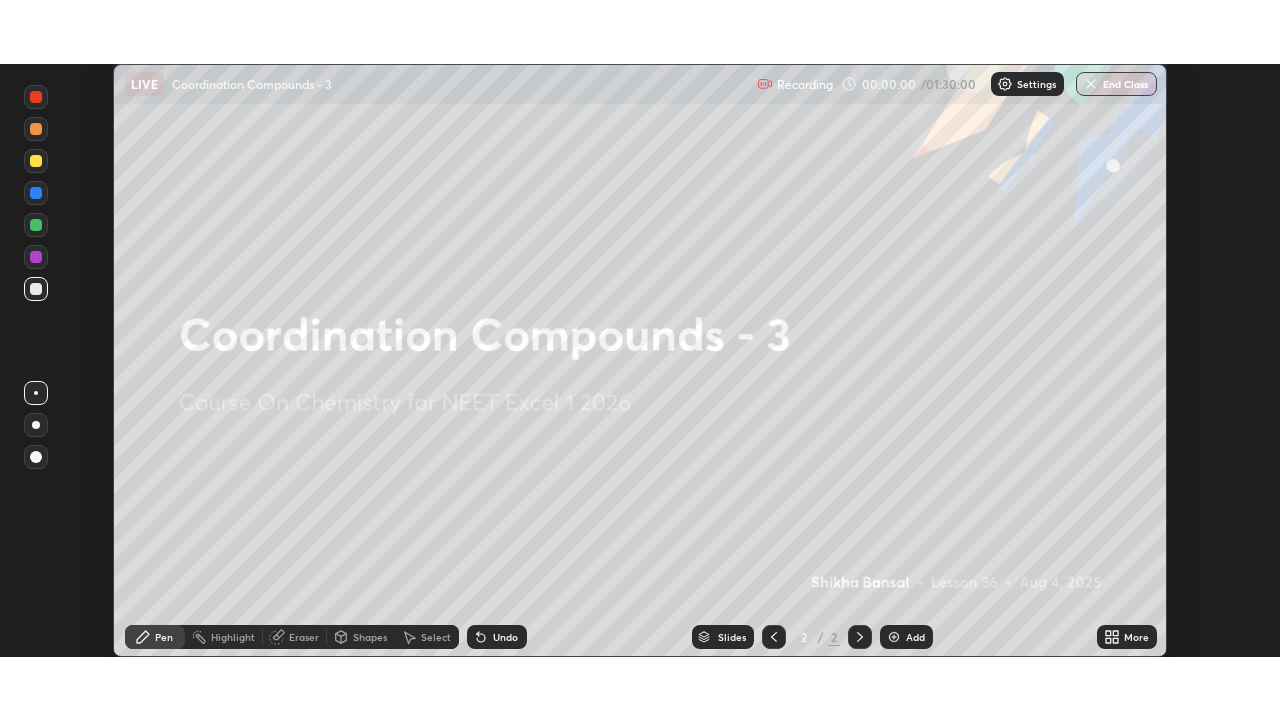 scroll, scrollTop: 99280, scrollLeft: 98720, axis: both 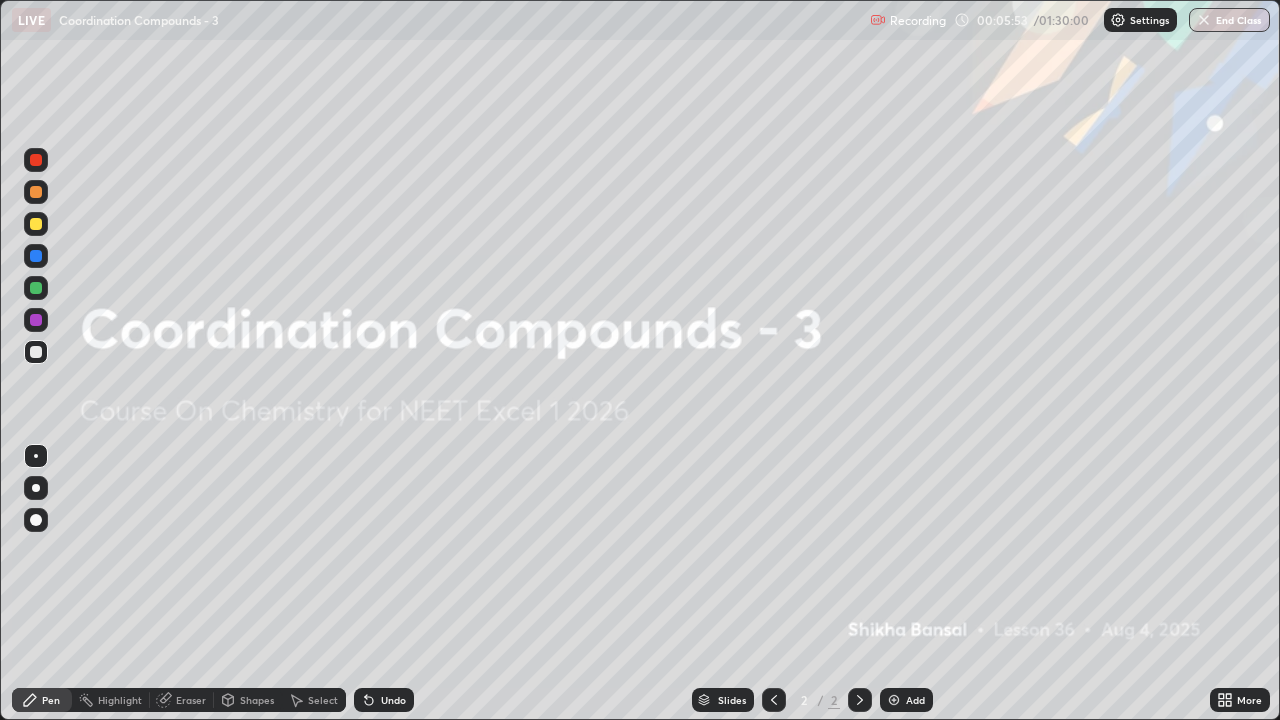 click on "Add" at bounding box center (915, 700) 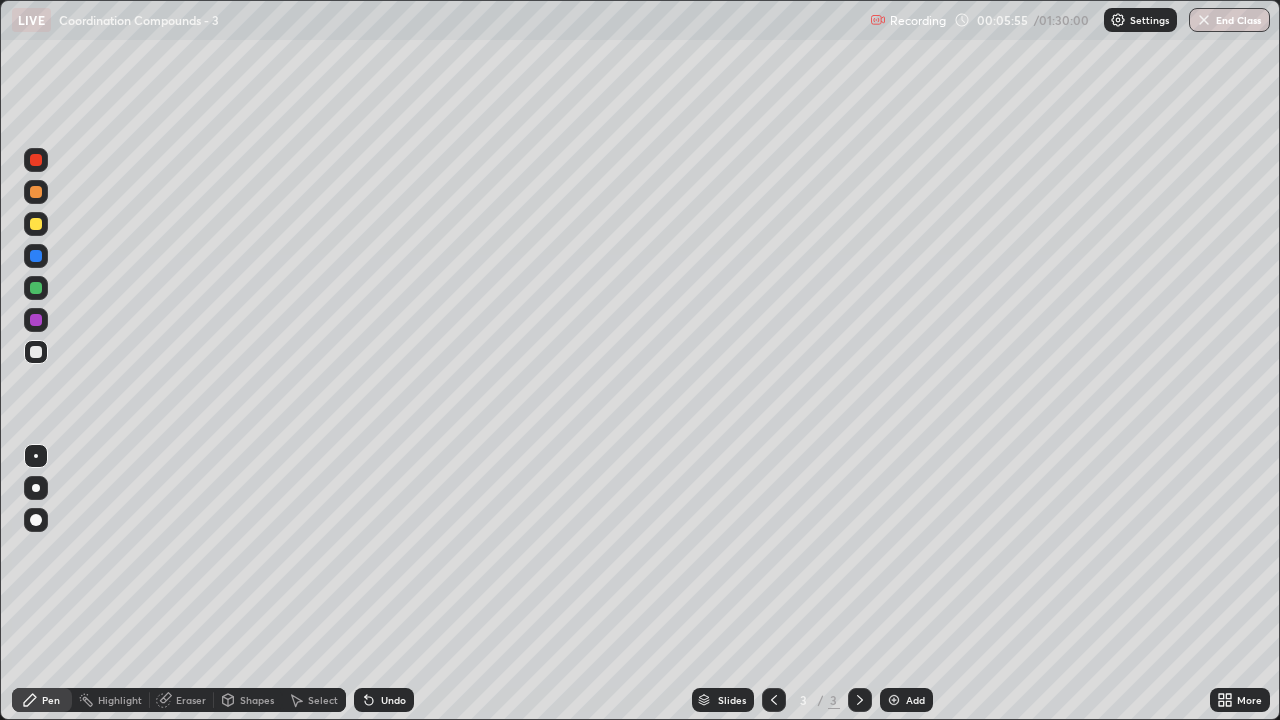 click at bounding box center [36, 224] 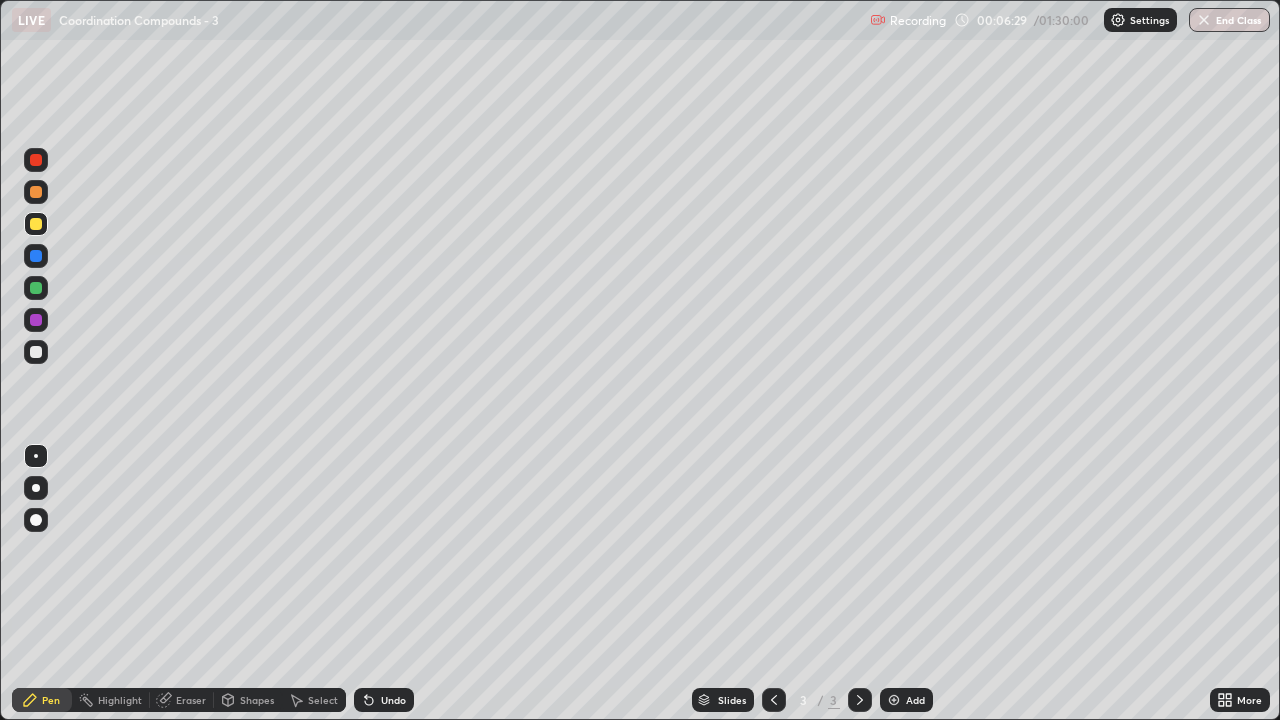 click at bounding box center (36, 352) 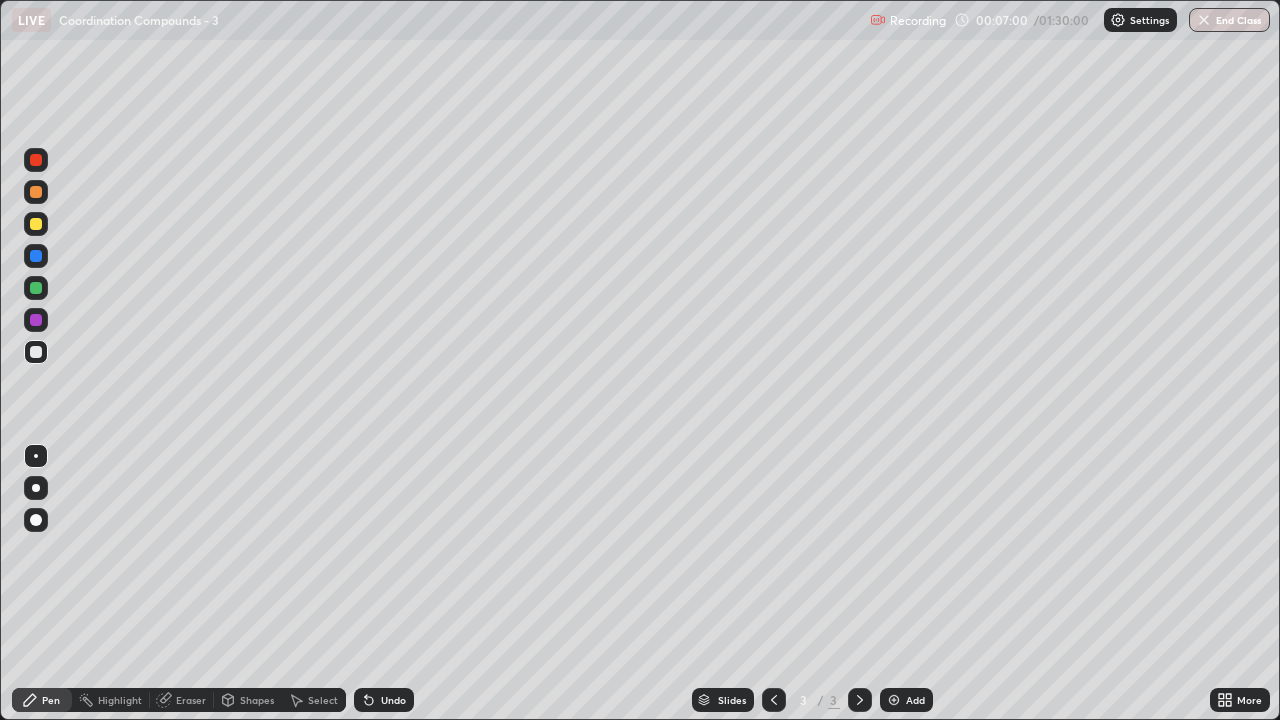click on "Undo" at bounding box center (384, 700) 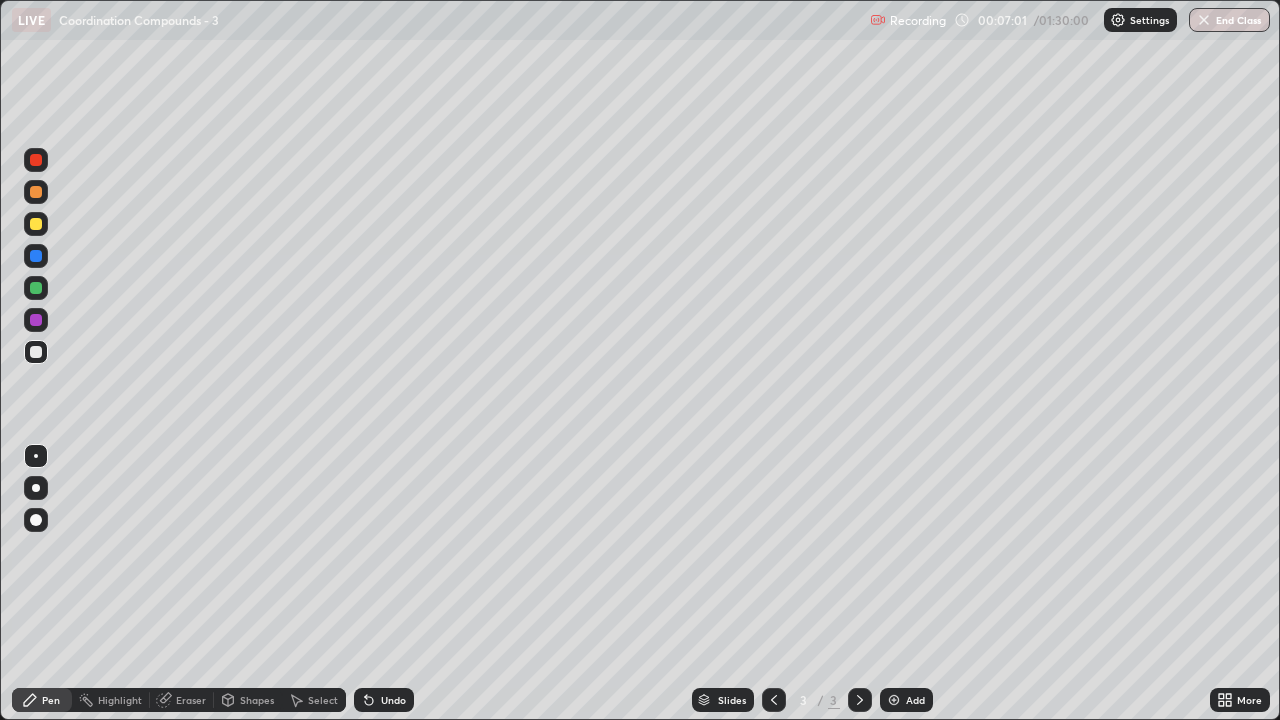 click on "Undo" at bounding box center [384, 700] 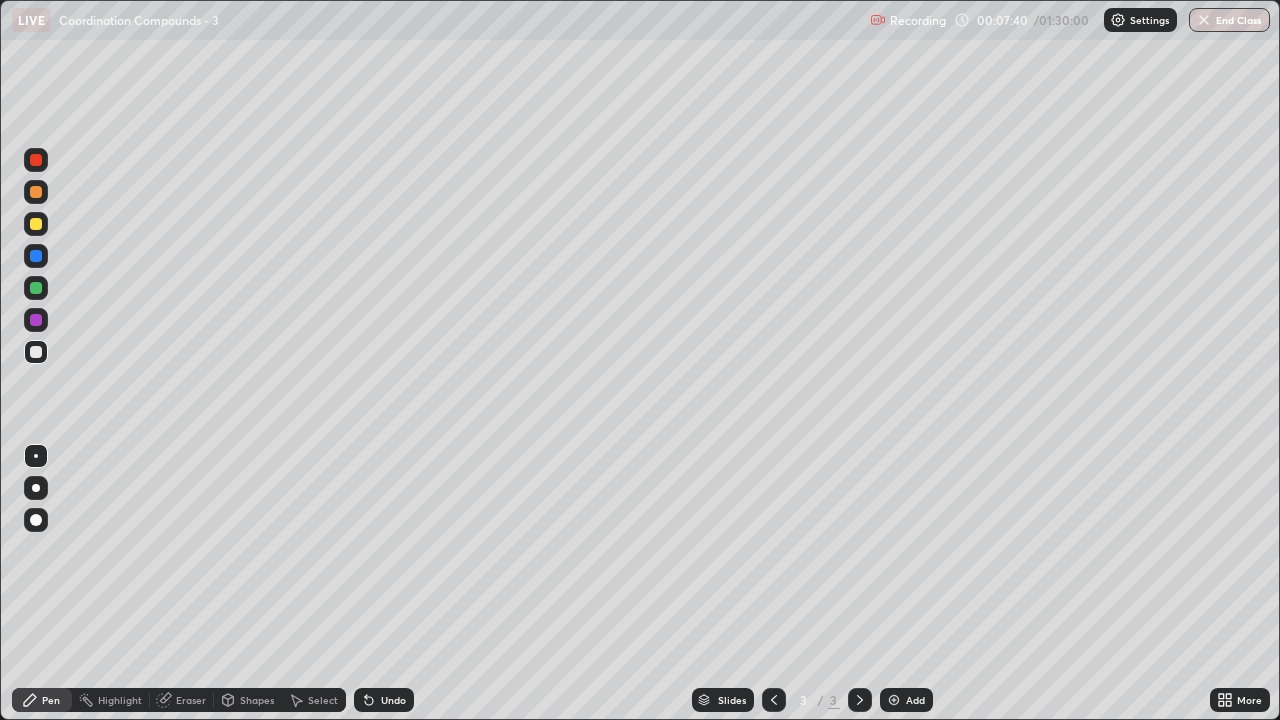 click on "Undo" at bounding box center (393, 700) 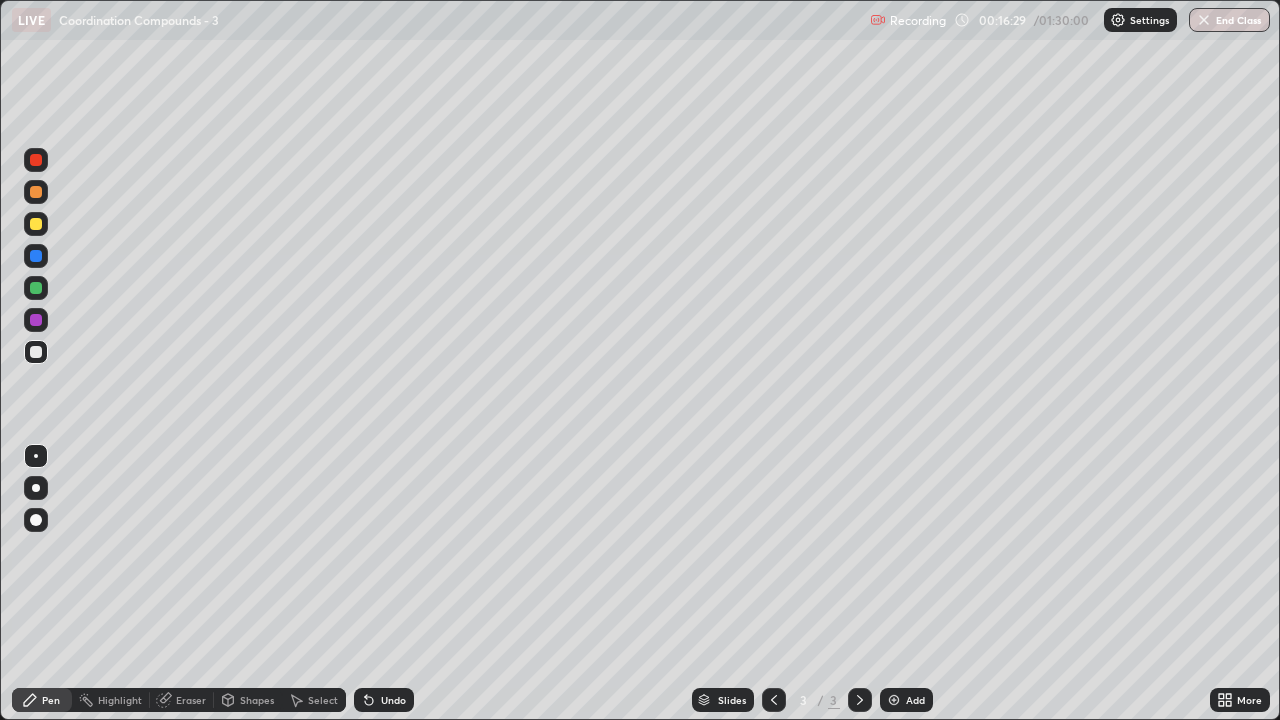 click on "Add" at bounding box center (915, 700) 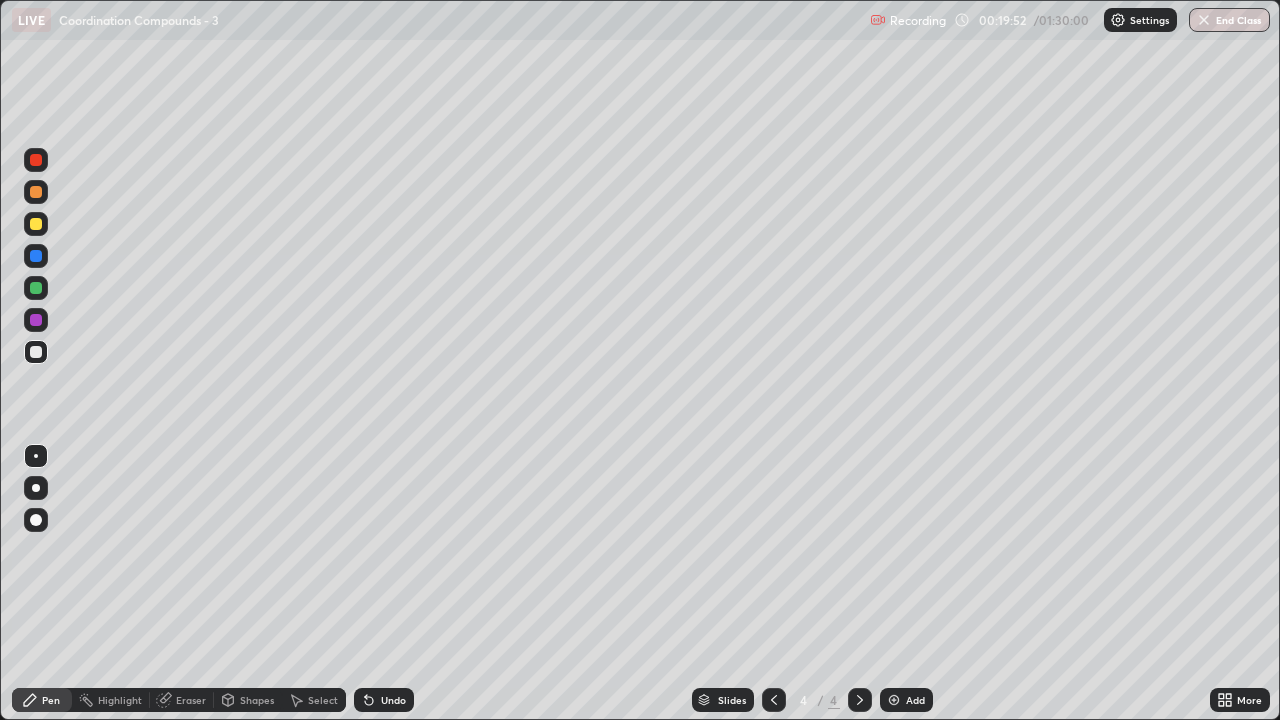 click on "Add" at bounding box center [915, 700] 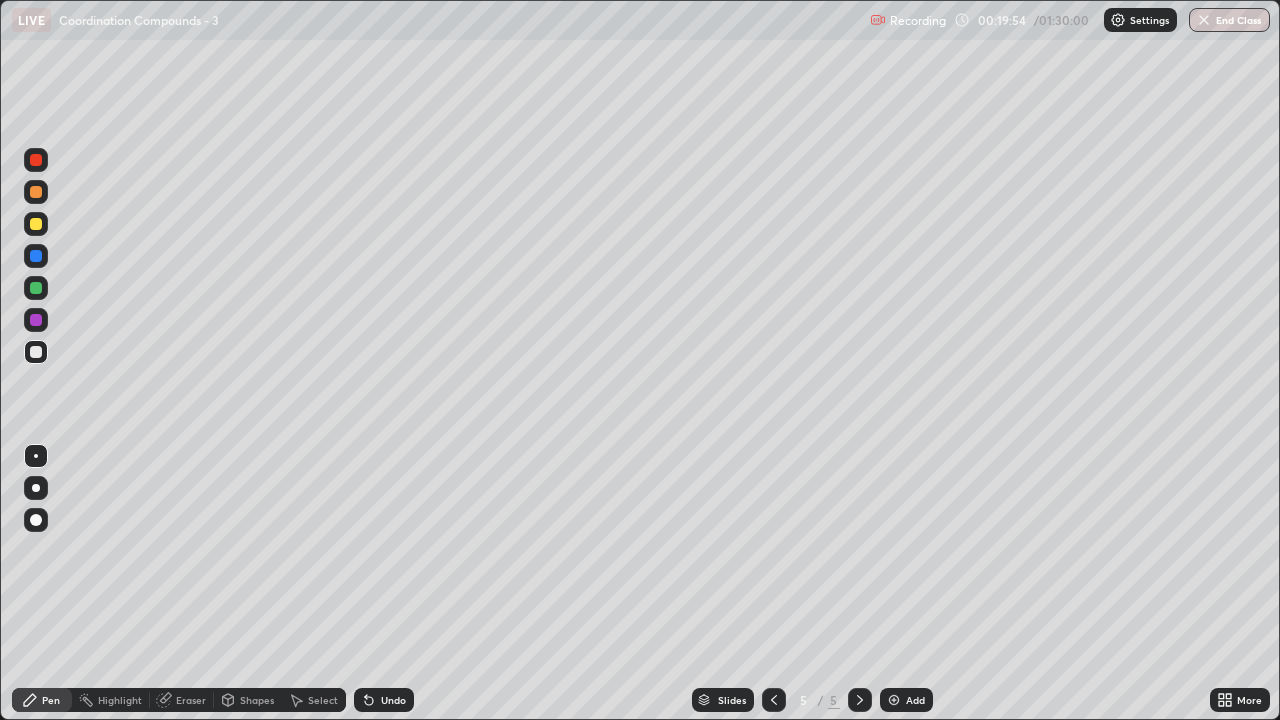 click at bounding box center [36, 224] 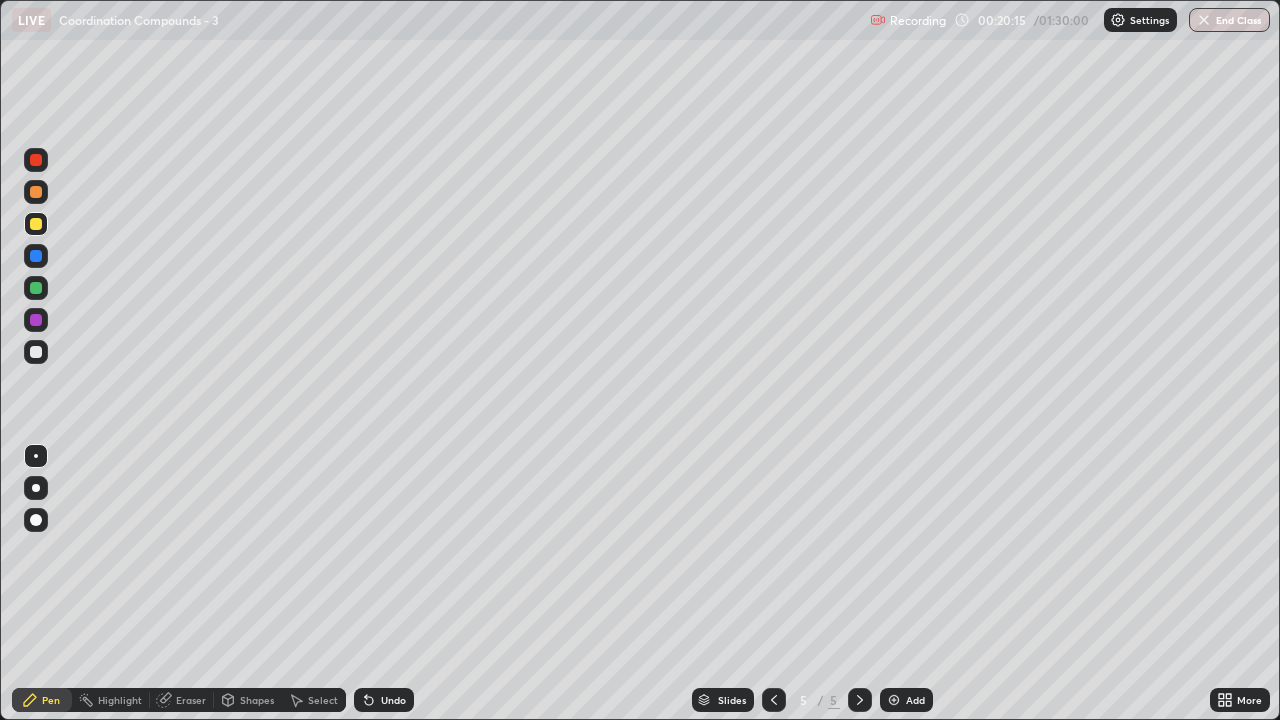 click at bounding box center [36, 352] 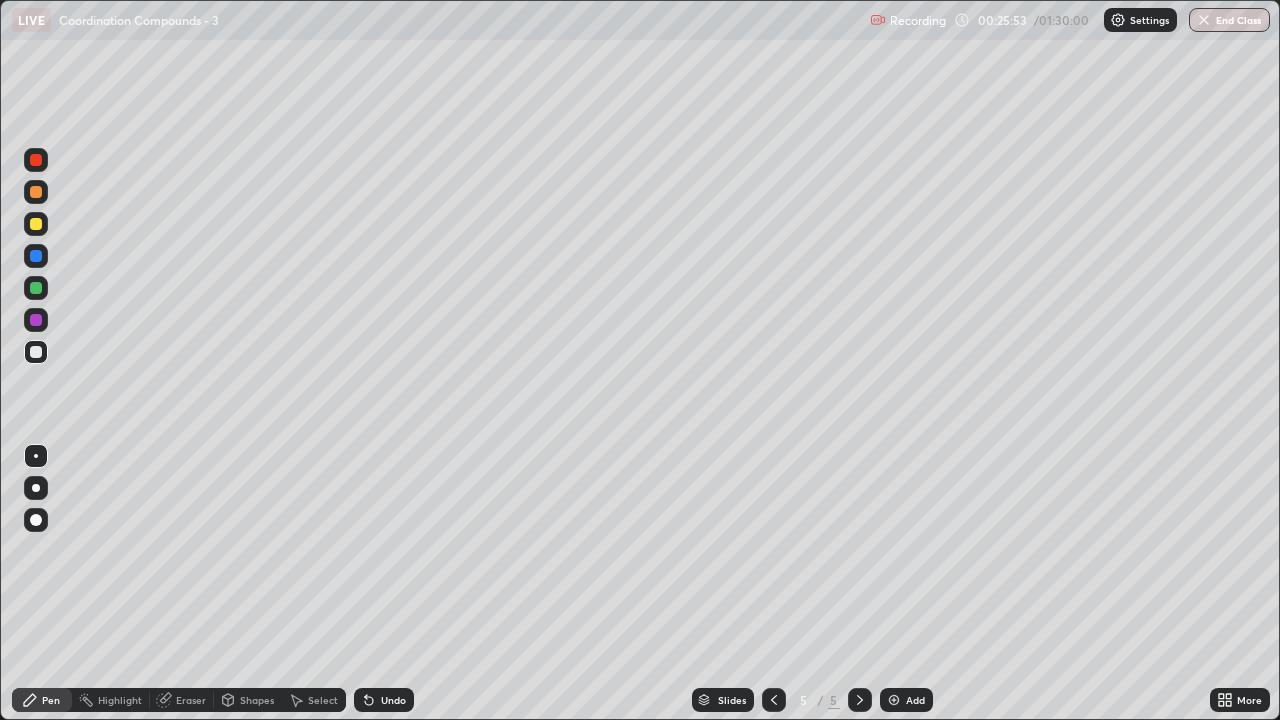 click at bounding box center (894, 700) 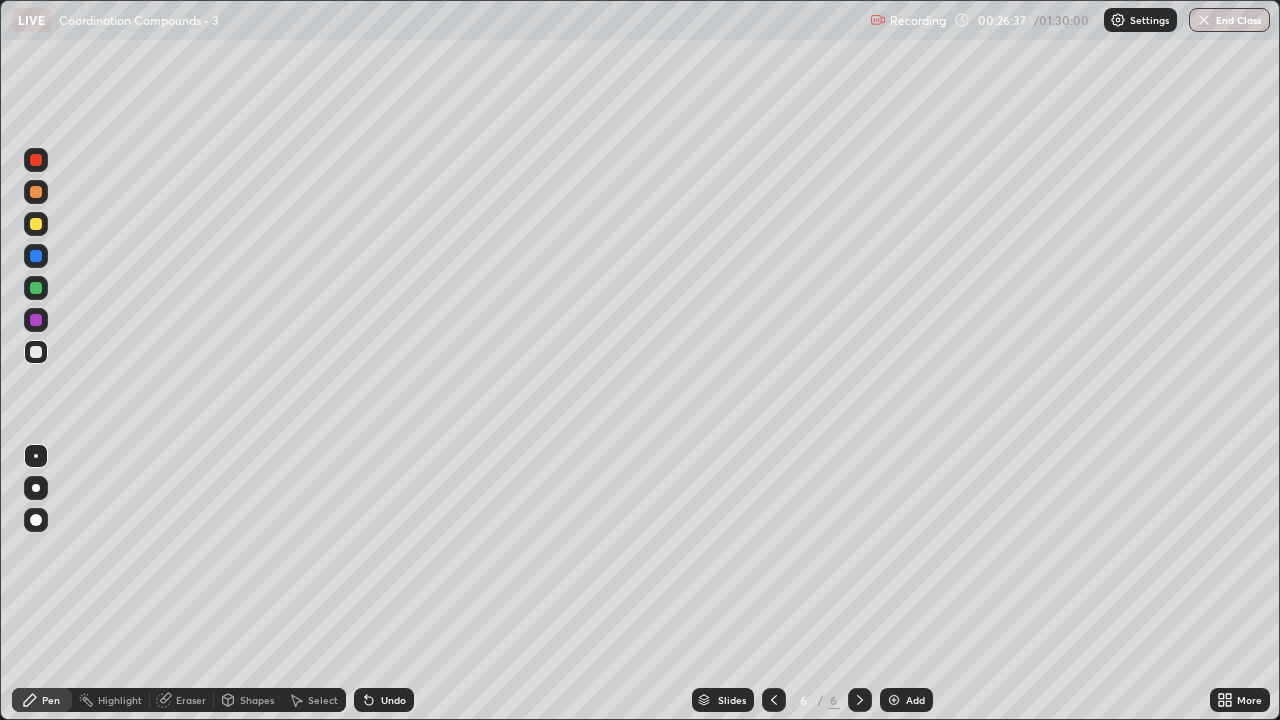 click at bounding box center [36, 224] 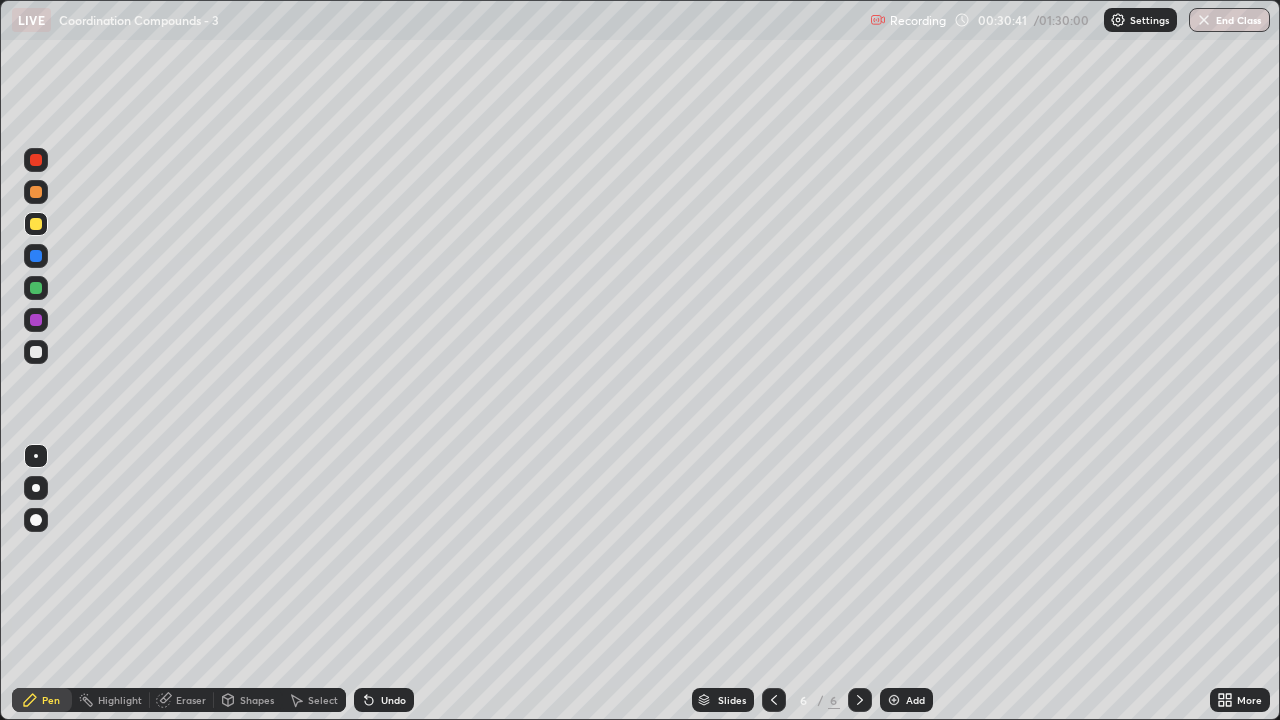 click on "Add" at bounding box center [915, 700] 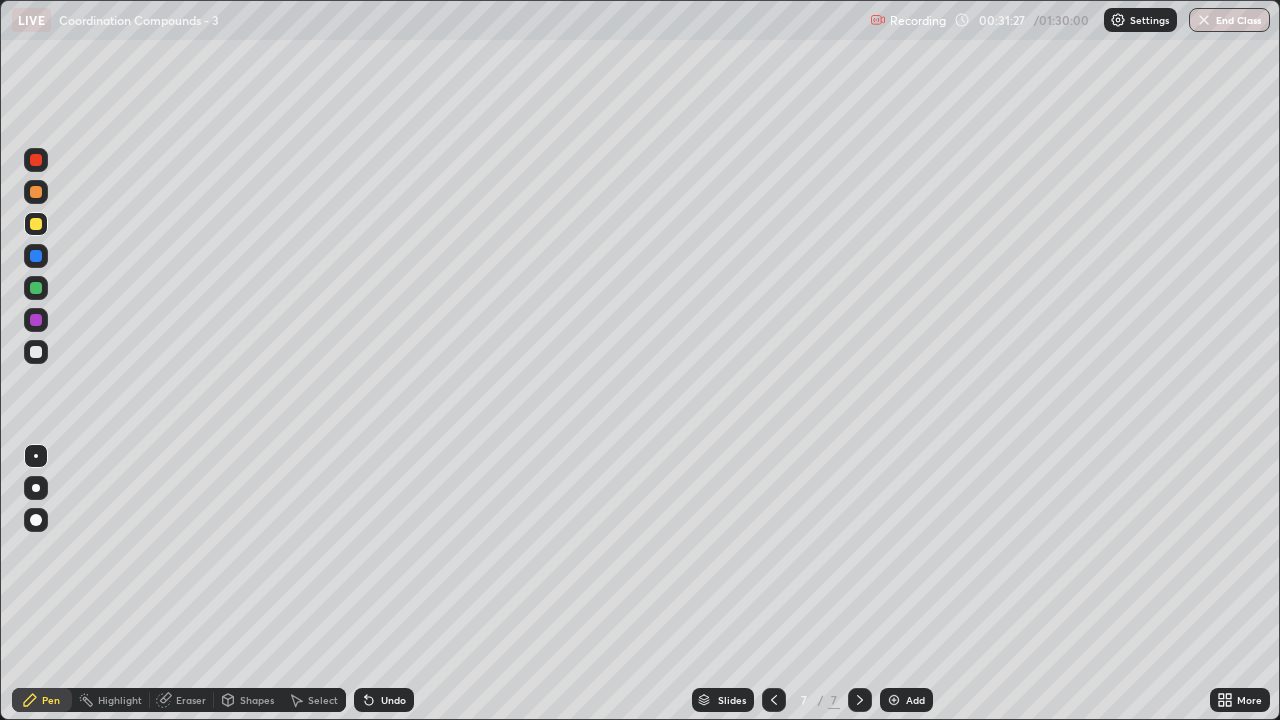 click at bounding box center (36, 352) 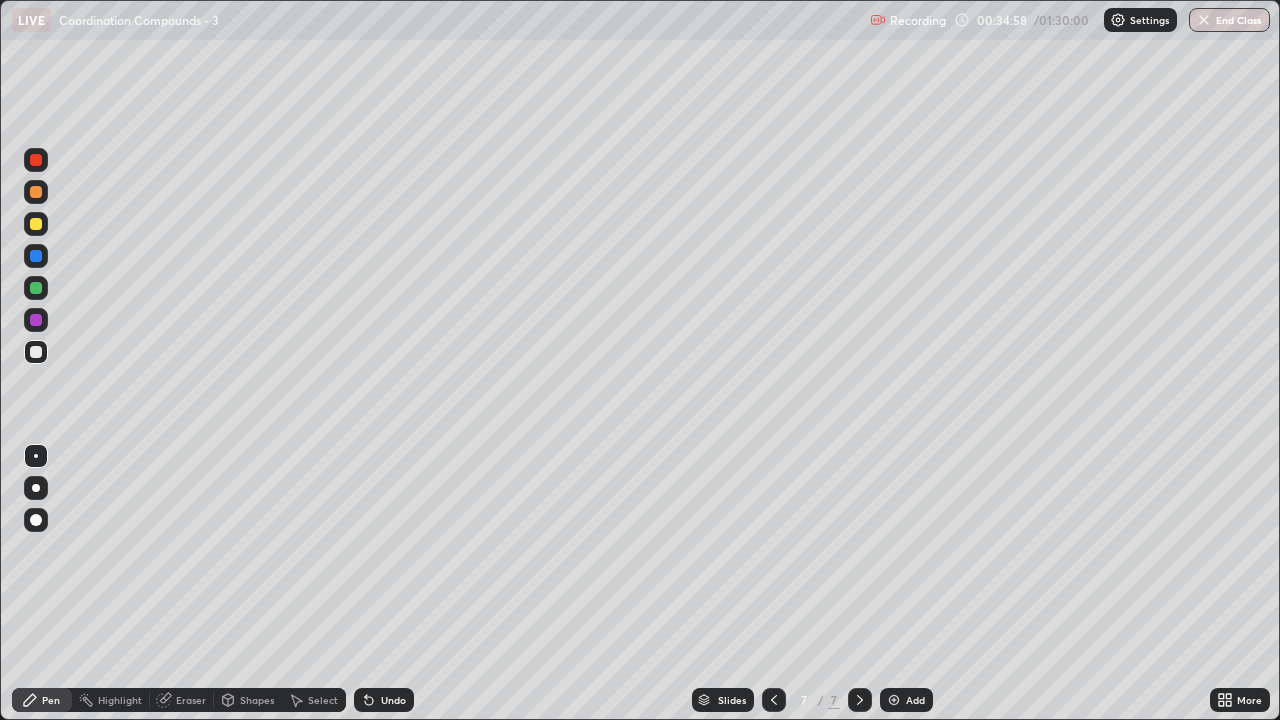 click on "Add" at bounding box center (915, 700) 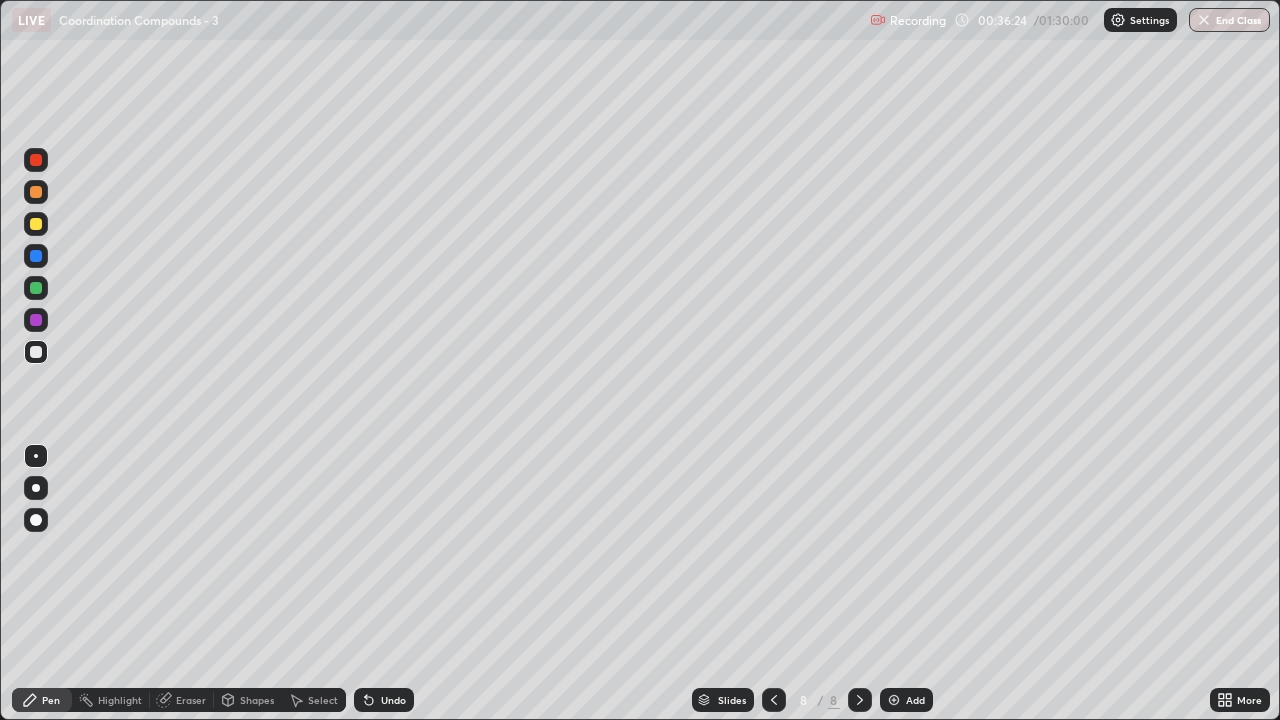 click at bounding box center [36, 224] 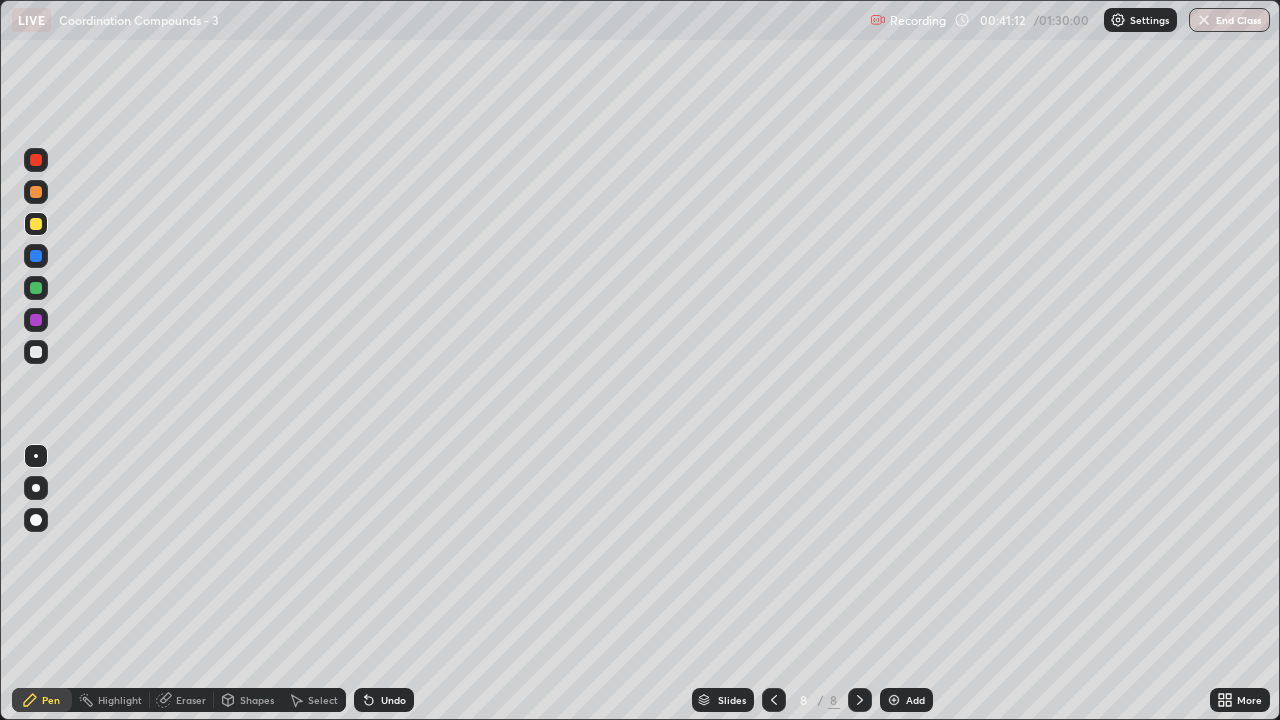 click on "Undo" at bounding box center [393, 700] 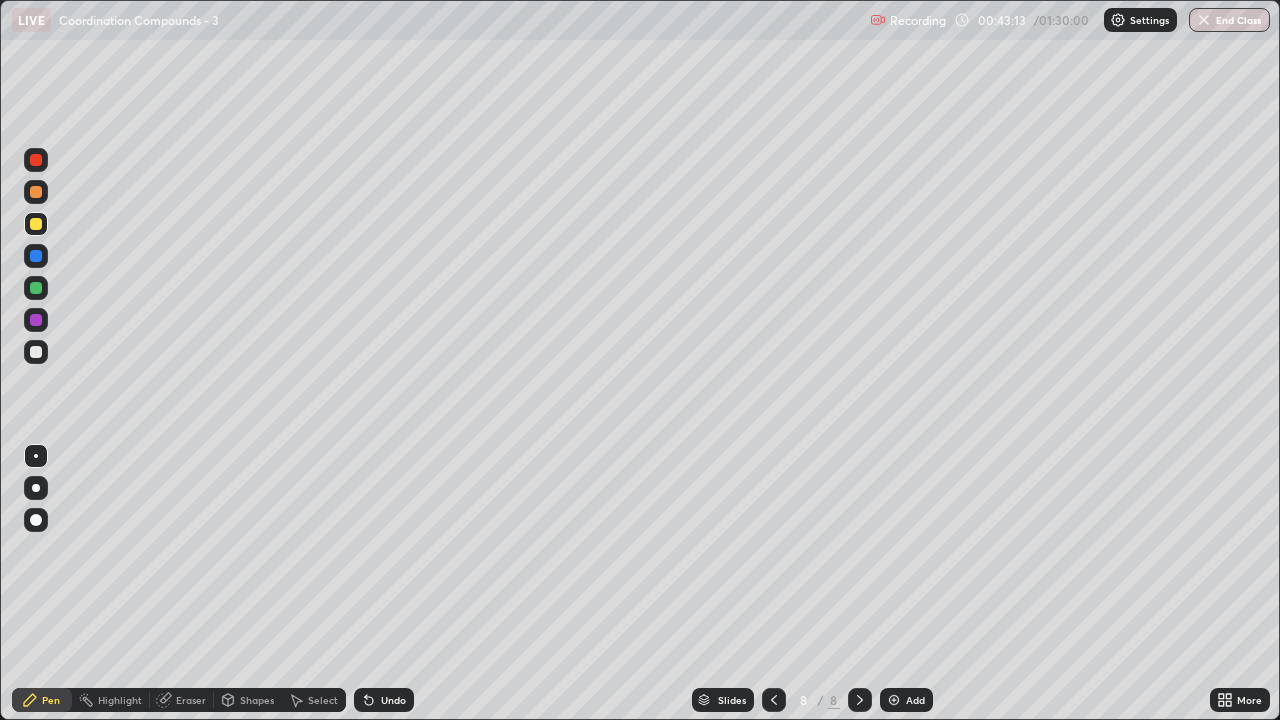 click at bounding box center [36, 352] 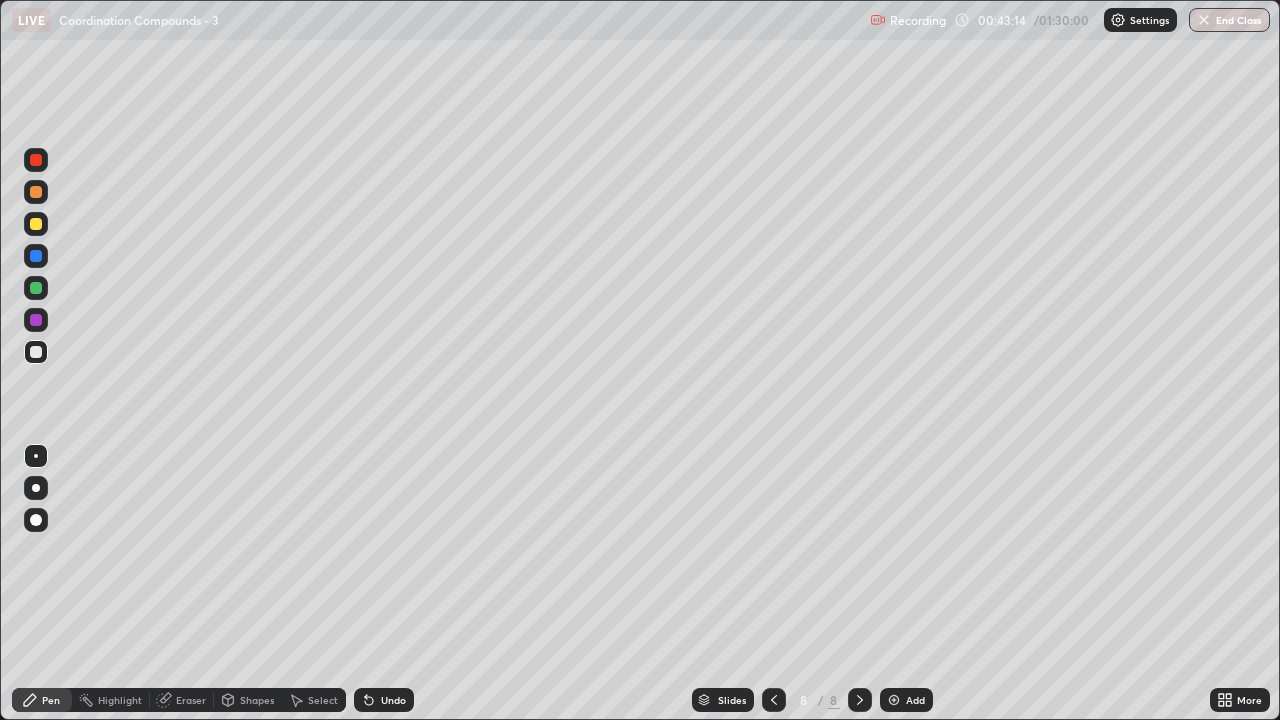 click at bounding box center [36, 352] 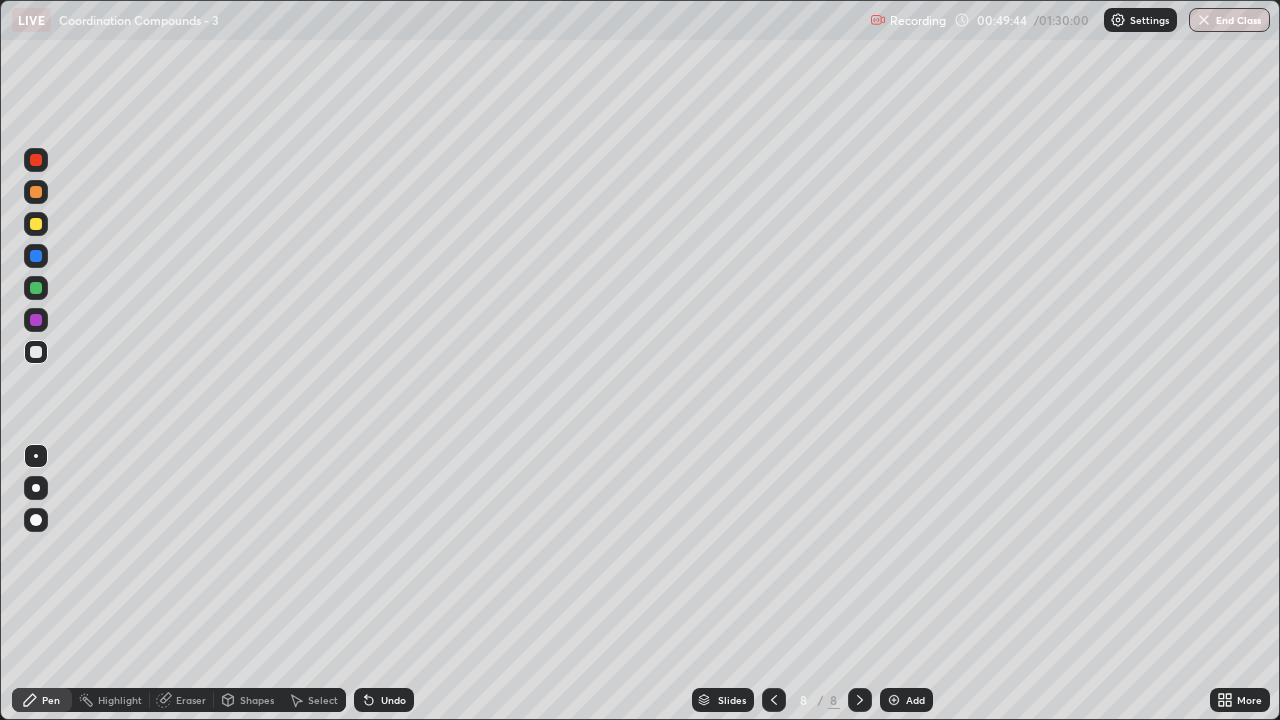 click on "Add" at bounding box center (915, 700) 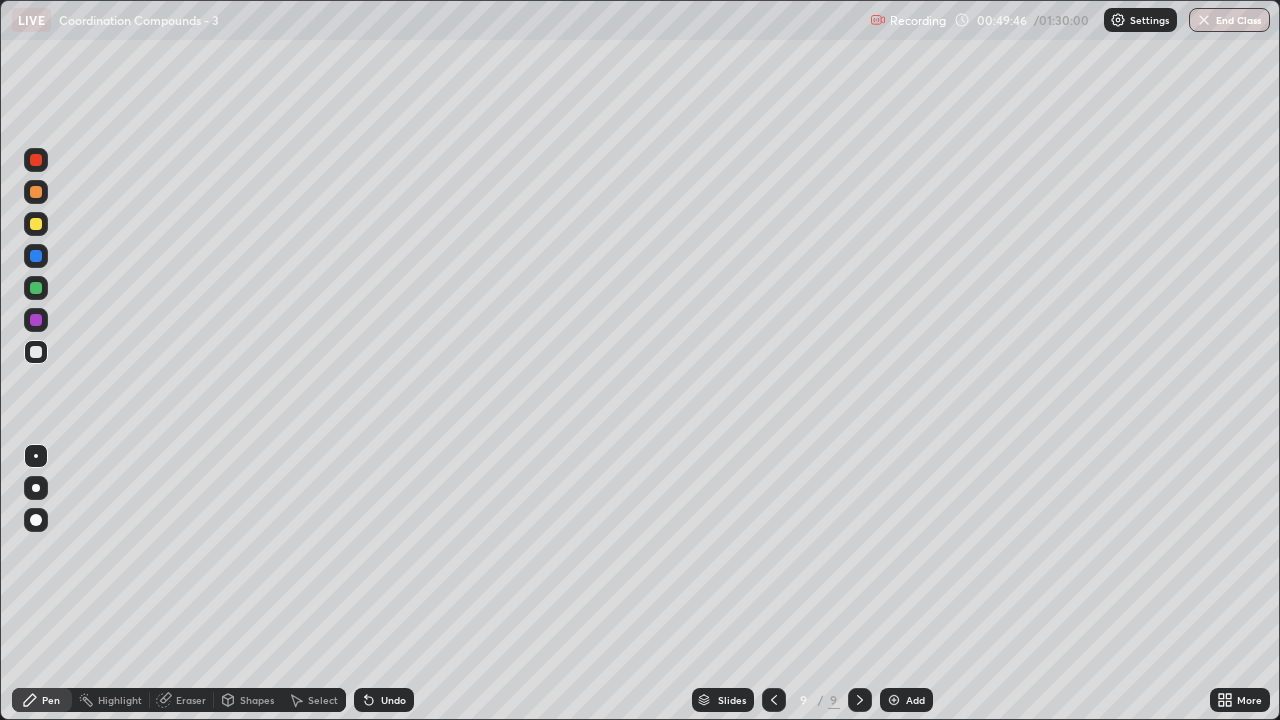 click at bounding box center [36, 224] 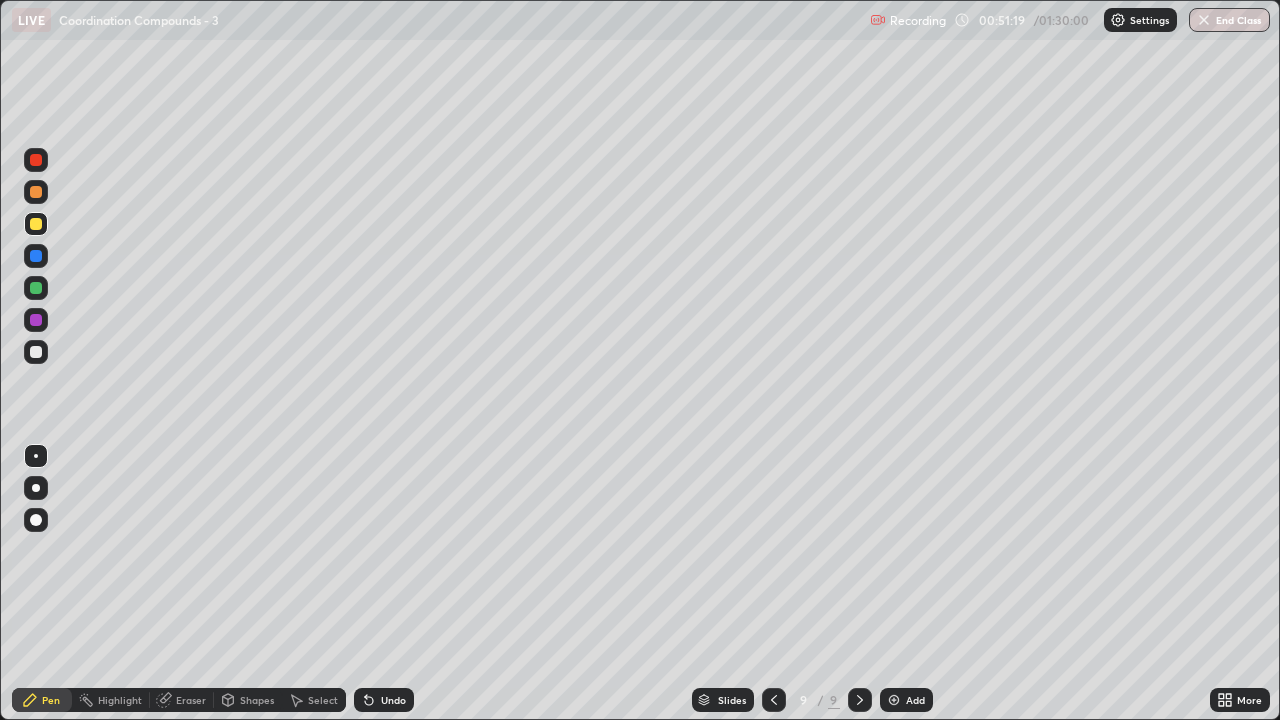 click at bounding box center [36, 352] 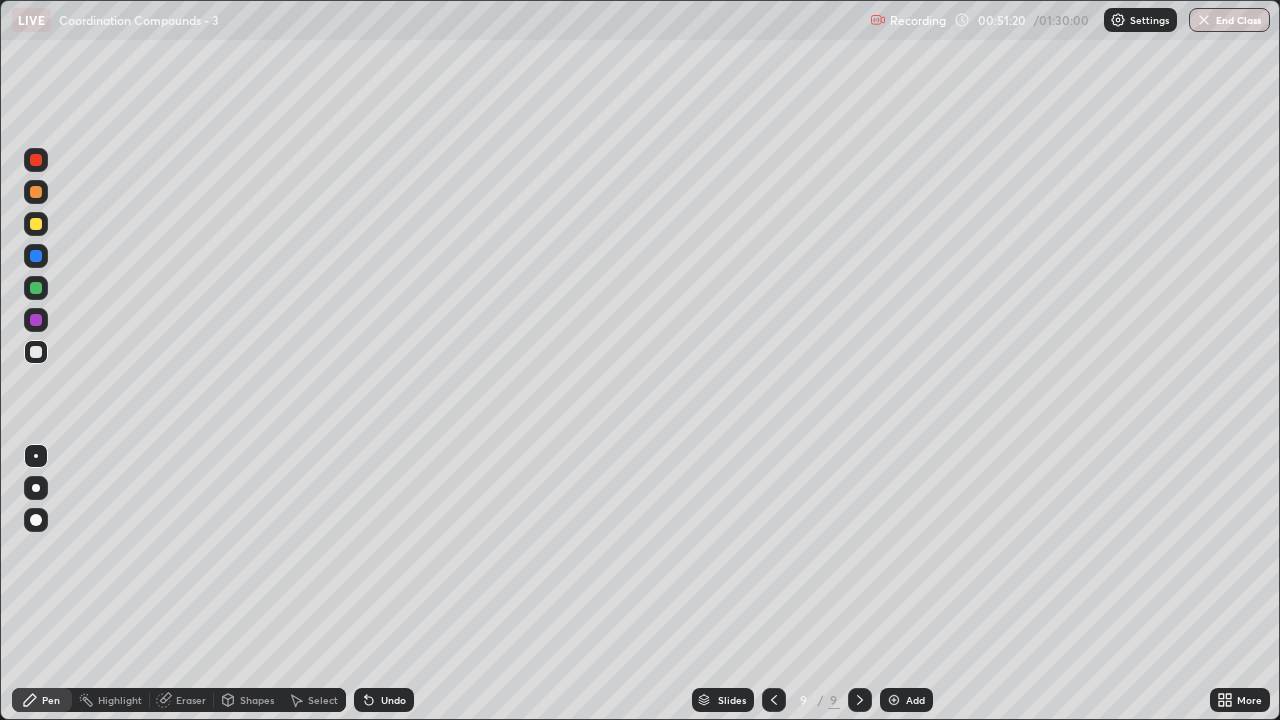 click at bounding box center (36, 224) 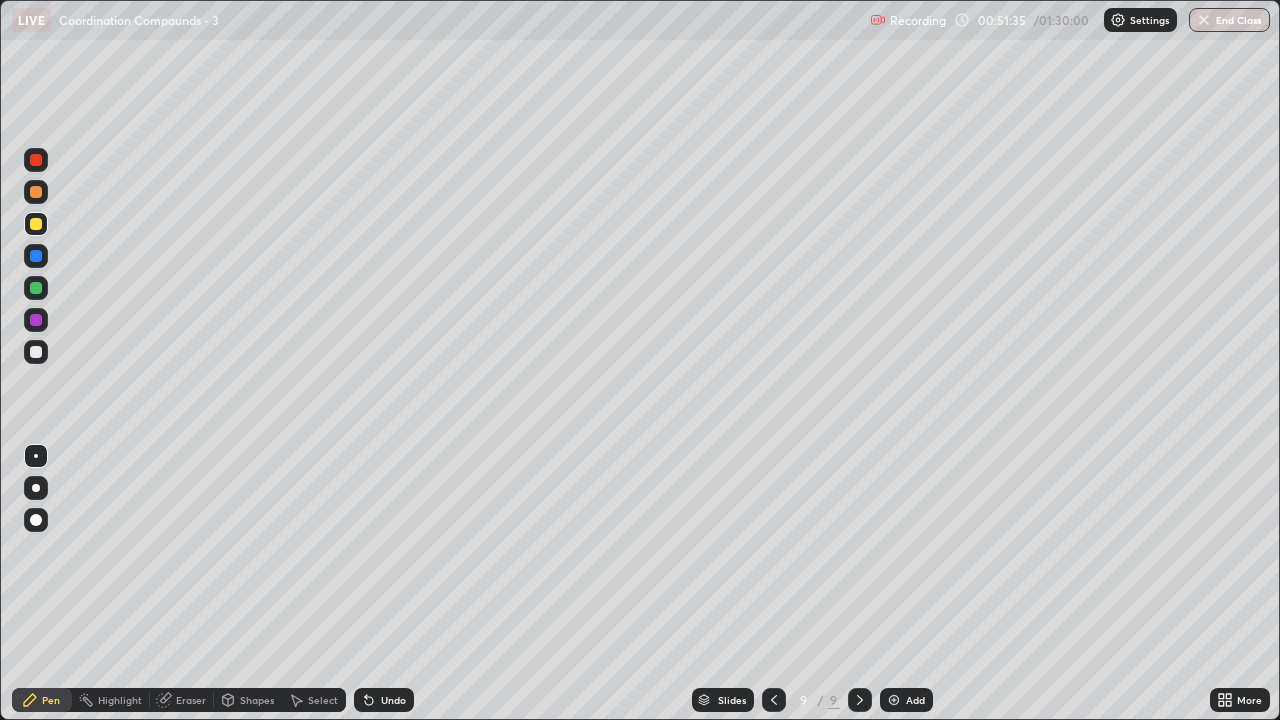 click at bounding box center [36, 352] 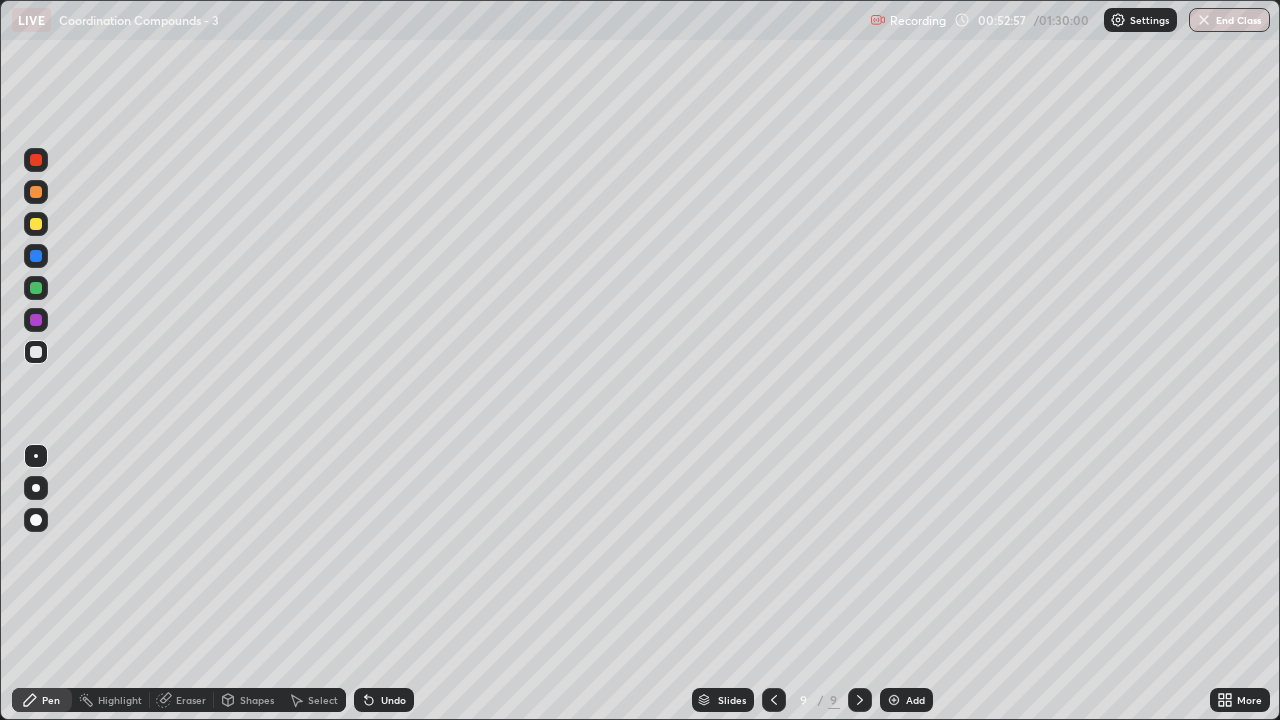 click at bounding box center (36, 224) 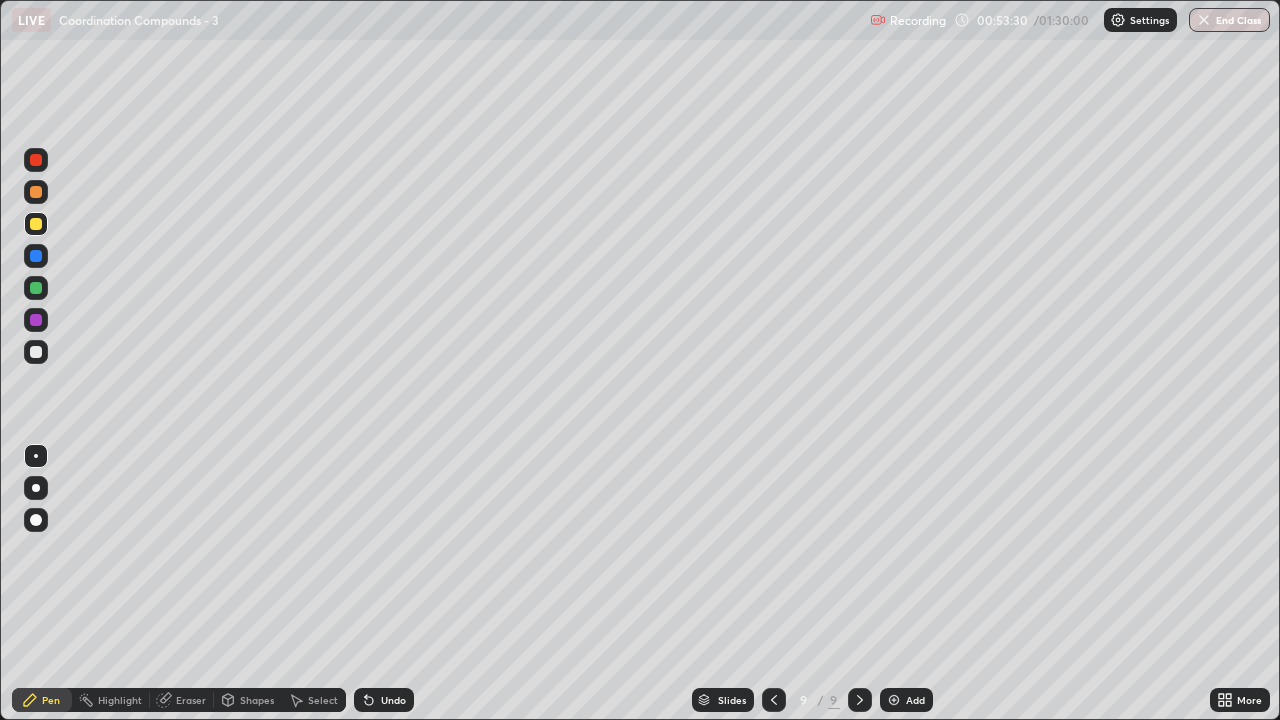 click on "Eraser" at bounding box center (191, 700) 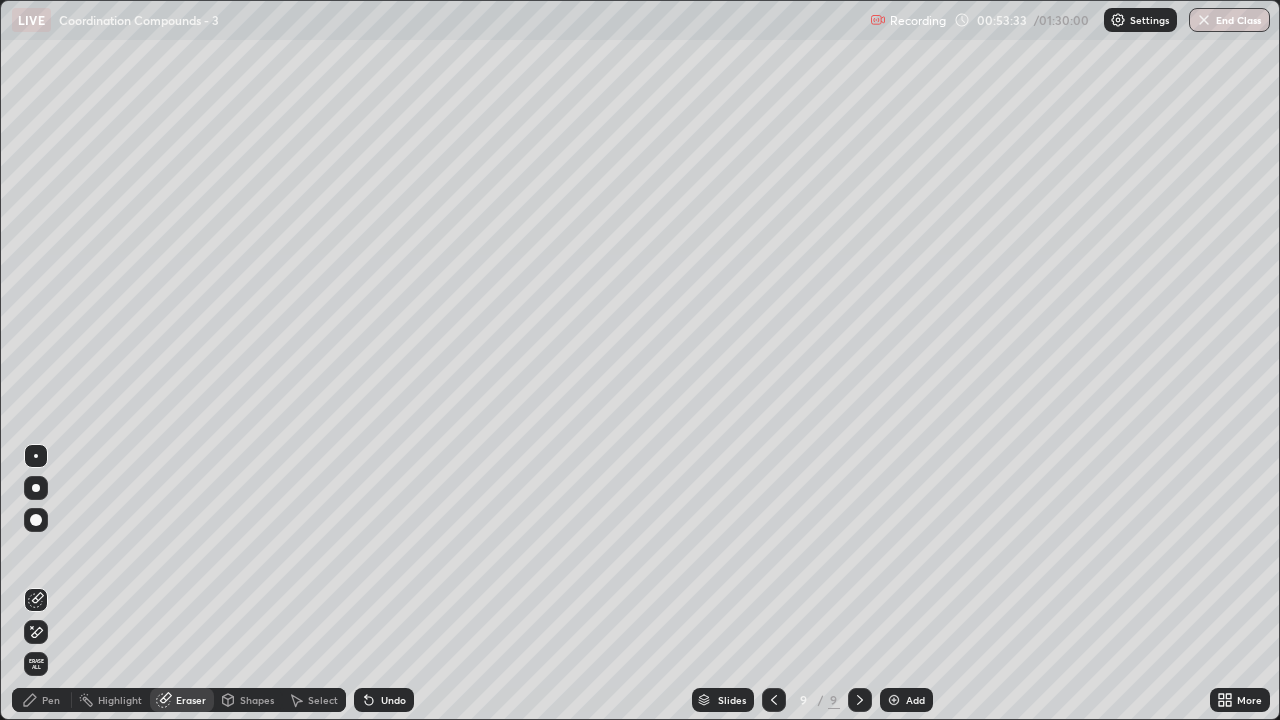 click on "Pen" at bounding box center [51, 700] 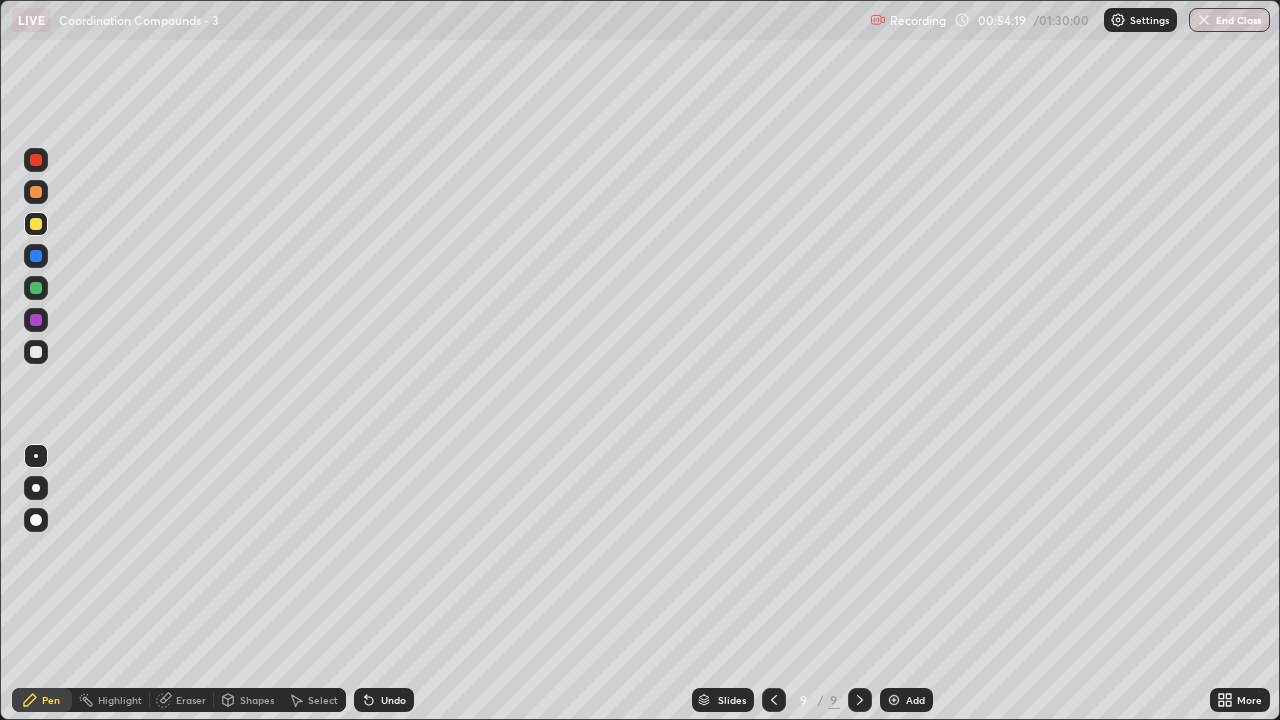 click at bounding box center (36, 352) 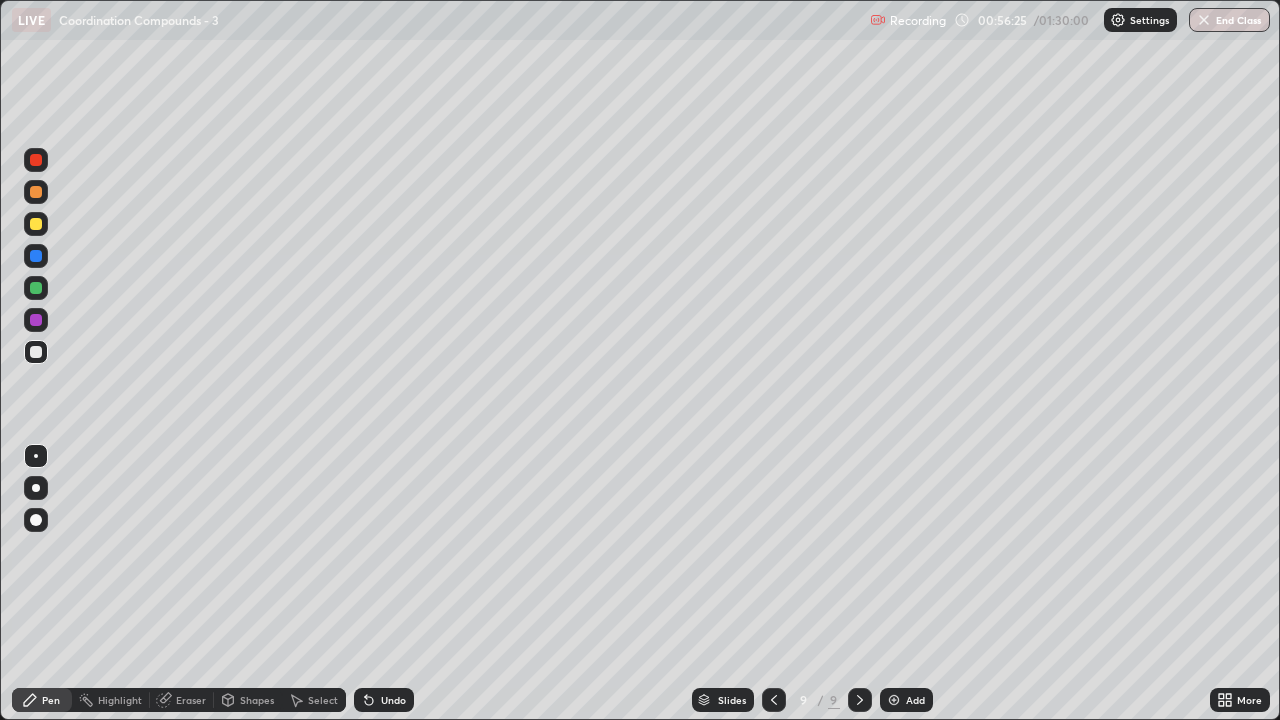 click on "Add" at bounding box center (906, 700) 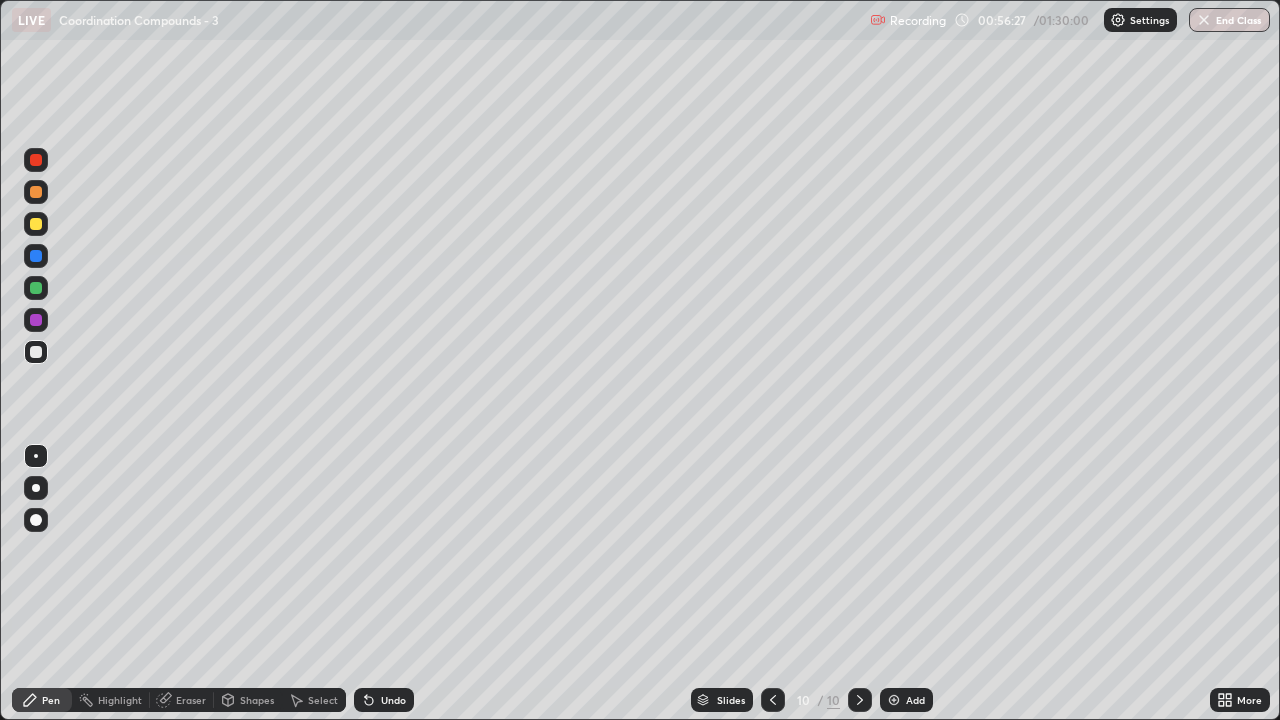 click at bounding box center [36, 224] 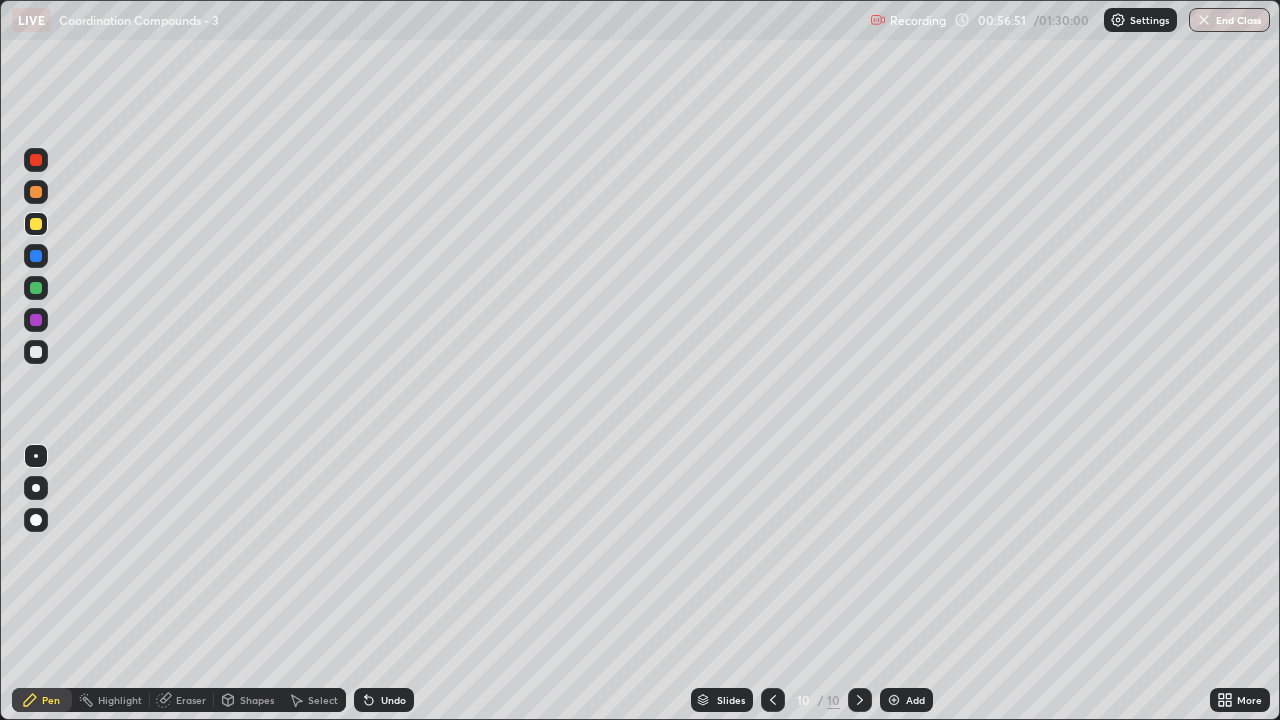 click at bounding box center (36, 352) 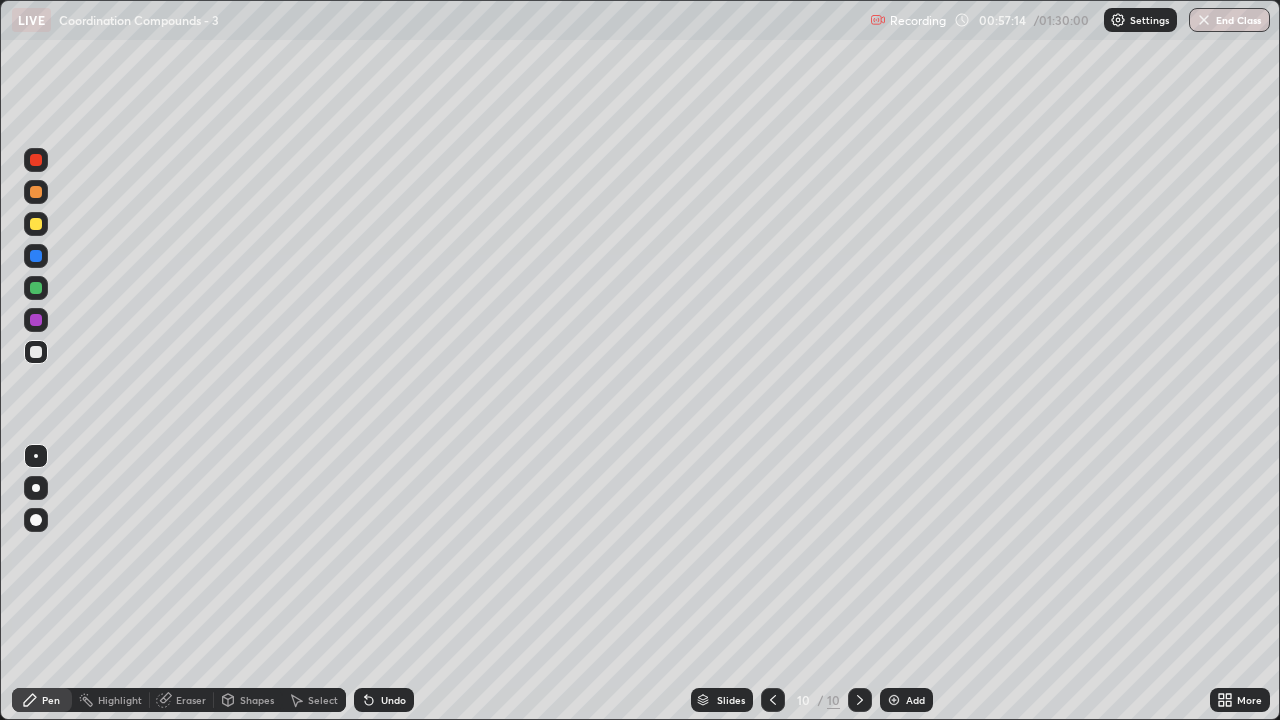 click at bounding box center [36, 224] 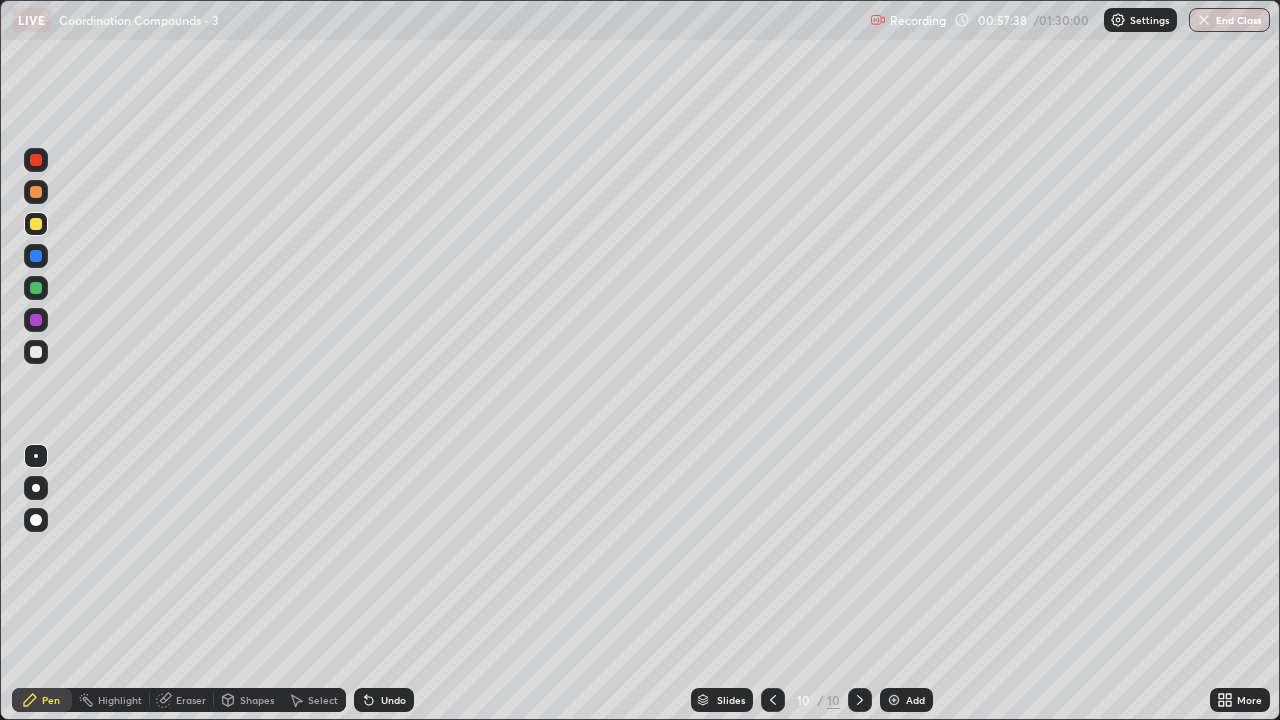 click at bounding box center (36, 352) 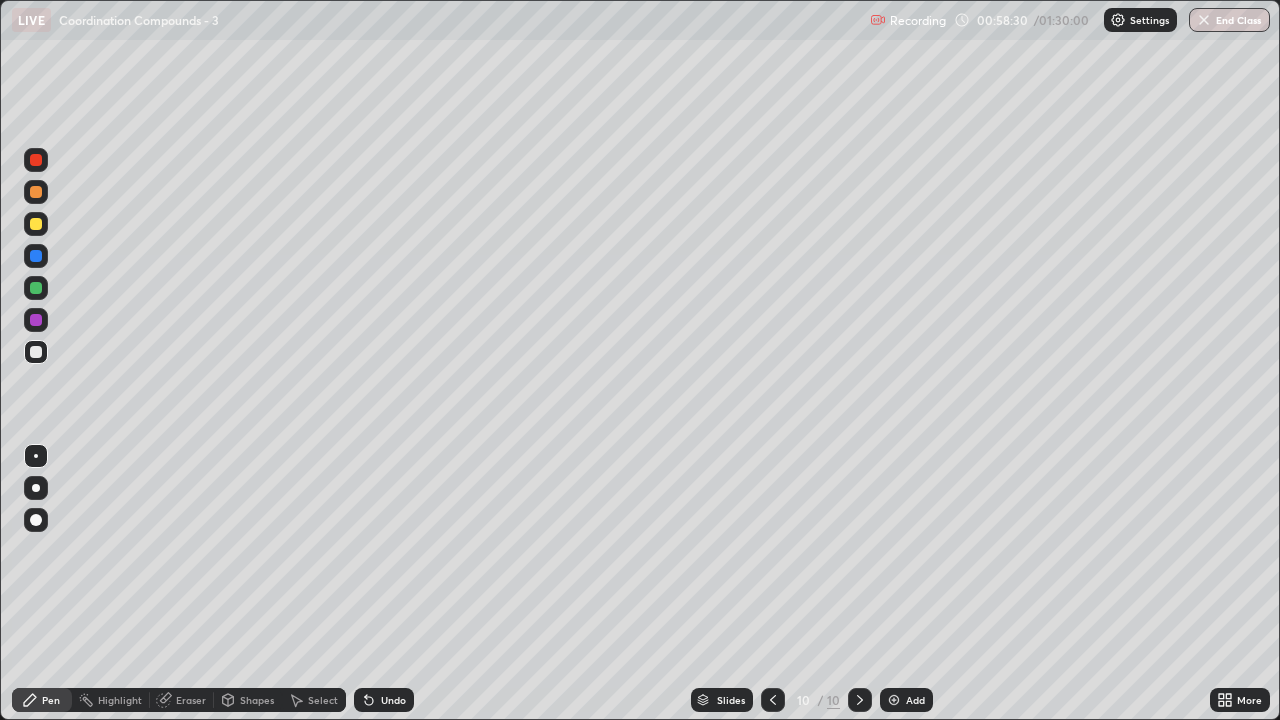 click at bounding box center [36, 224] 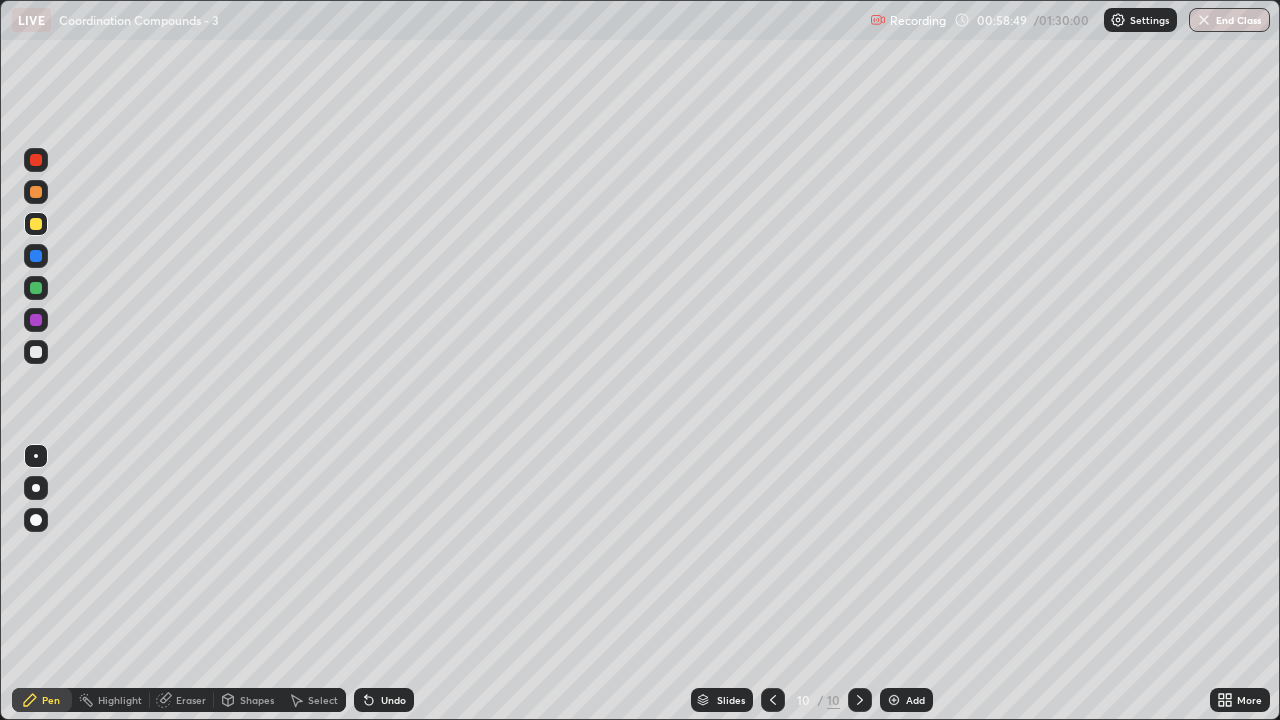 click at bounding box center [36, 352] 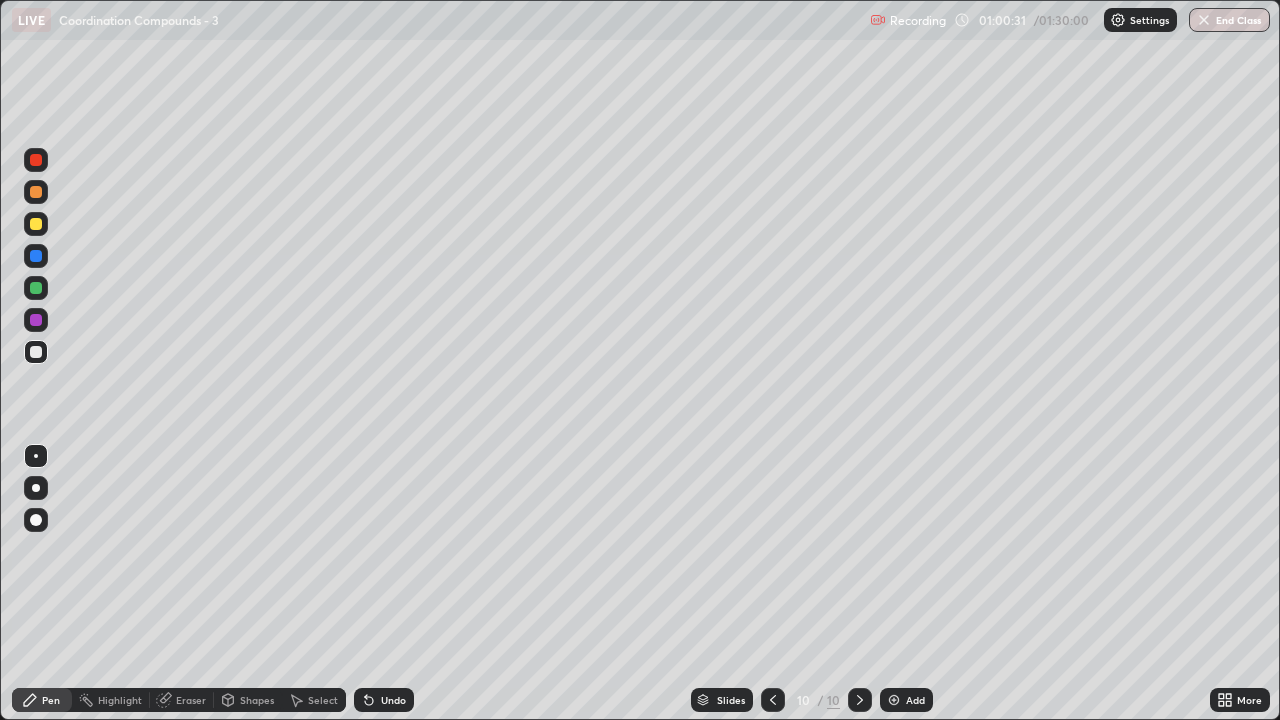 click on "Add" at bounding box center [915, 700] 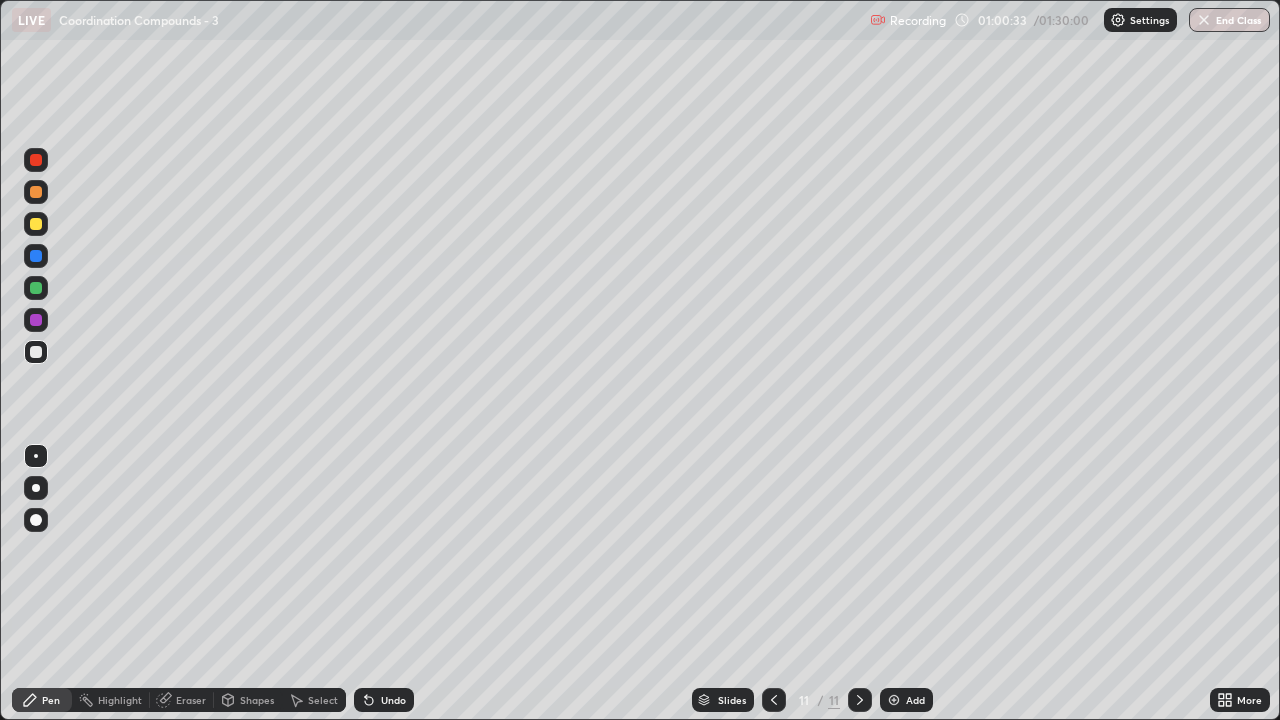 click at bounding box center (36, 224) 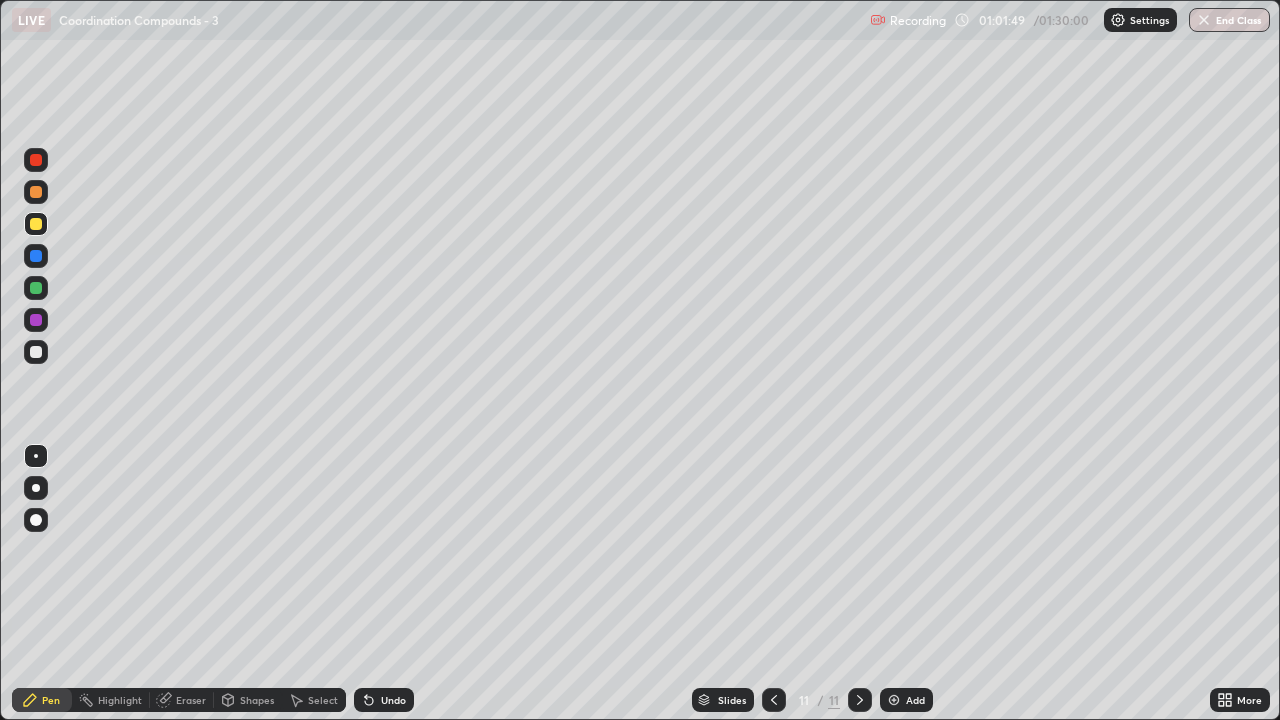 click at bounding box center (36, 352) 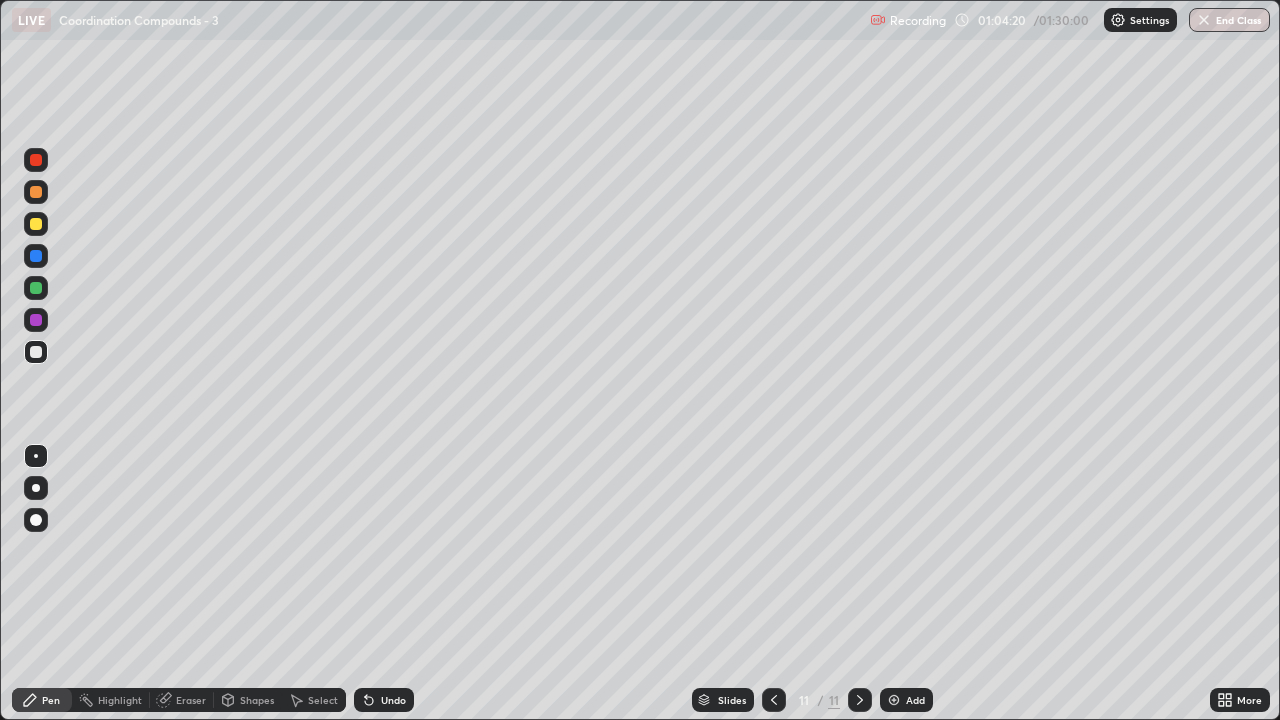 click at bounding box center [36, 224] 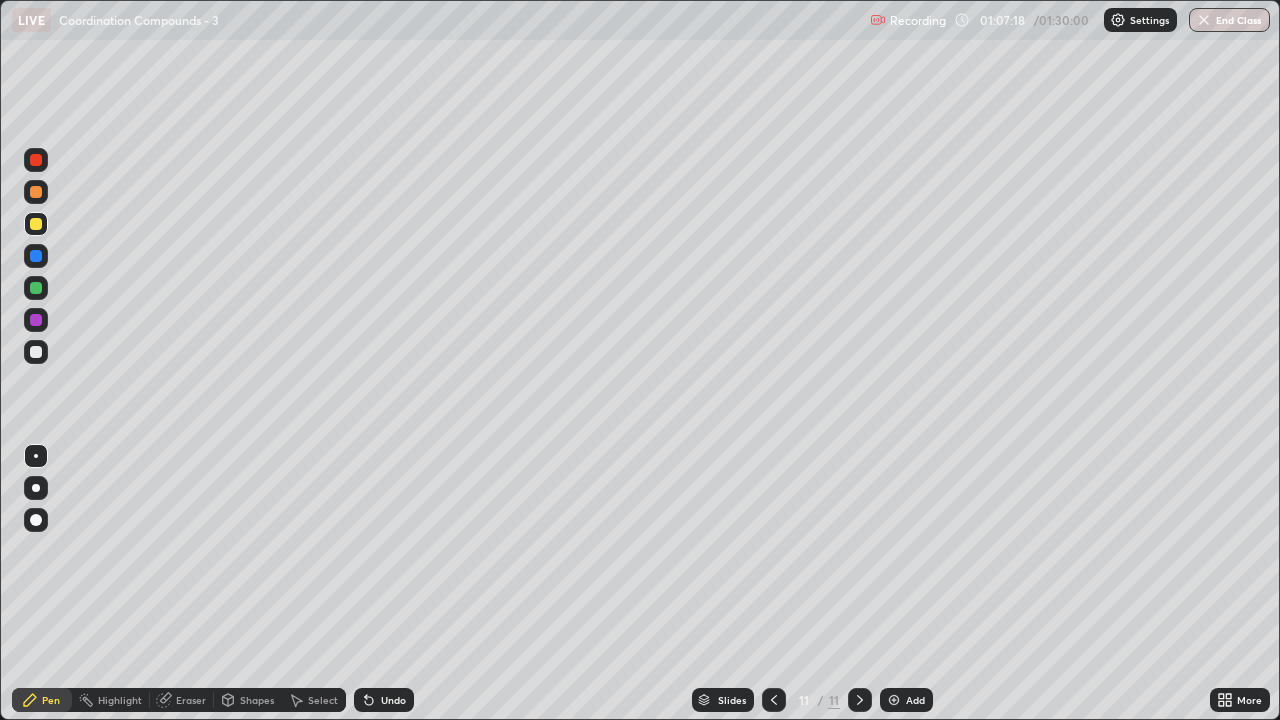click on "Add" at bounding box center [915, 700] 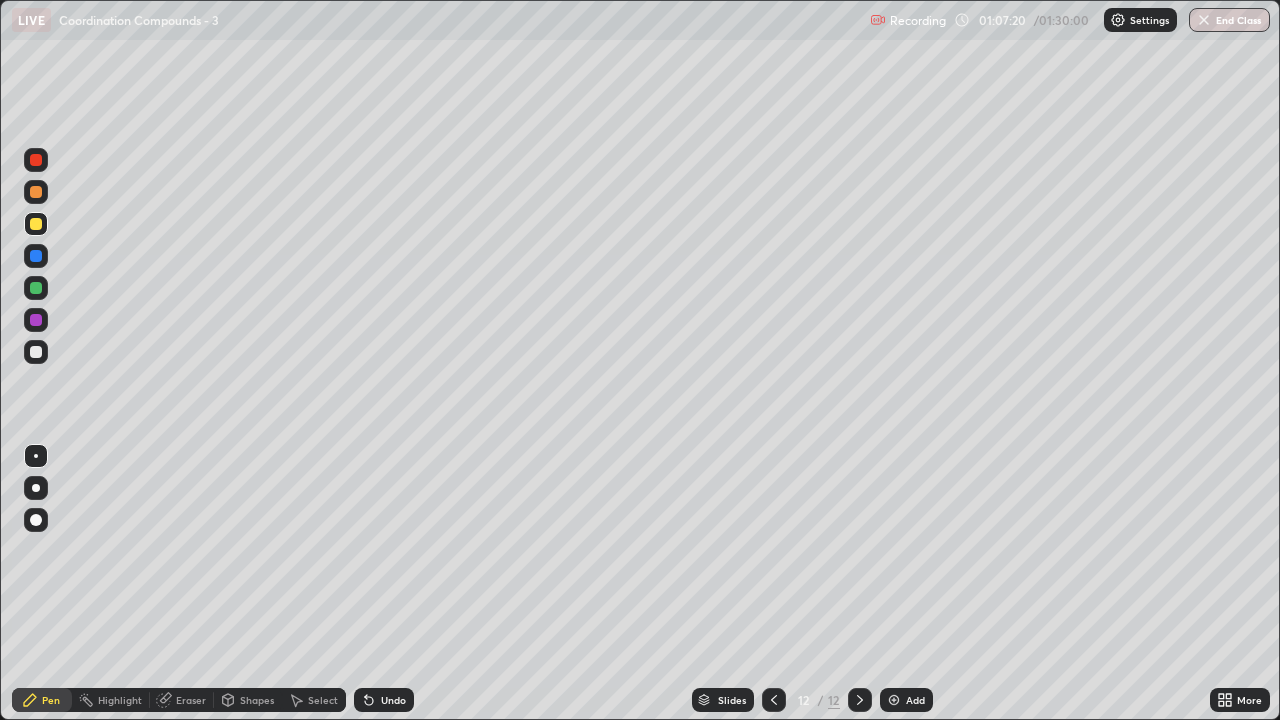 click at bounding box center [36, 352] 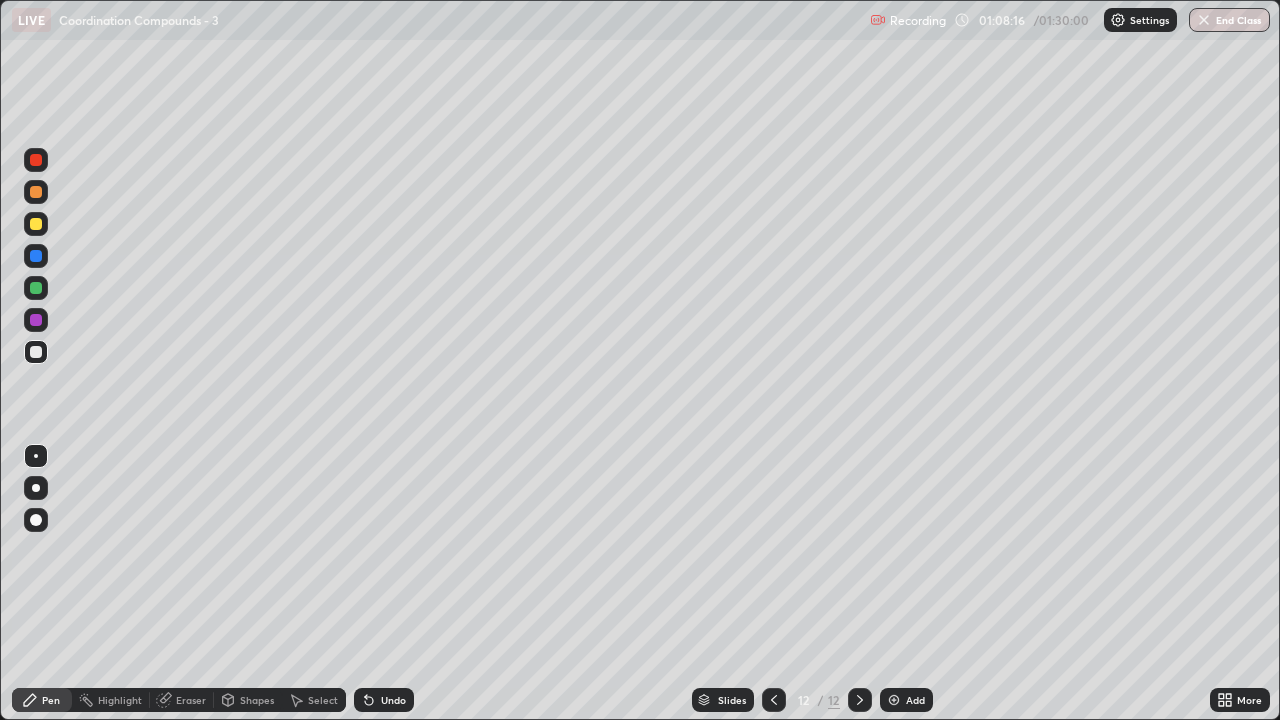 click on "Undo" at bounding box center [384, 700] 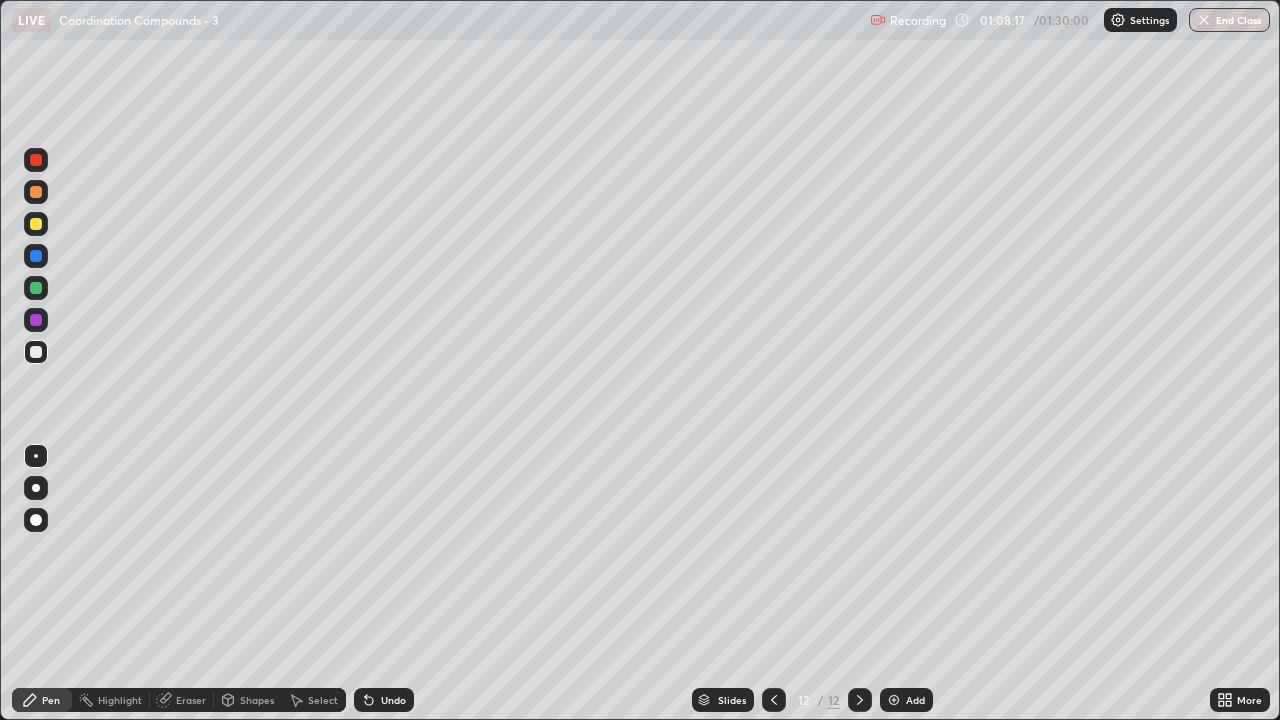 click at bounding box center (36, 224) 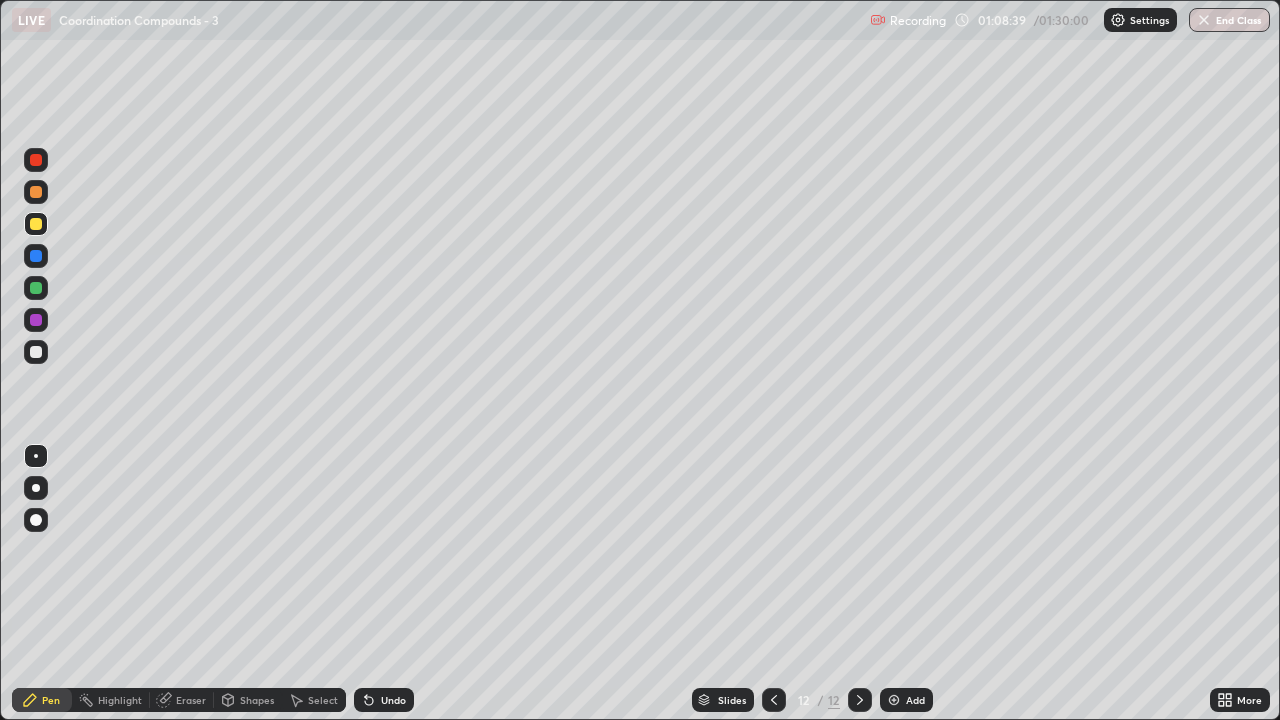 click at bounding box center (36, 352) 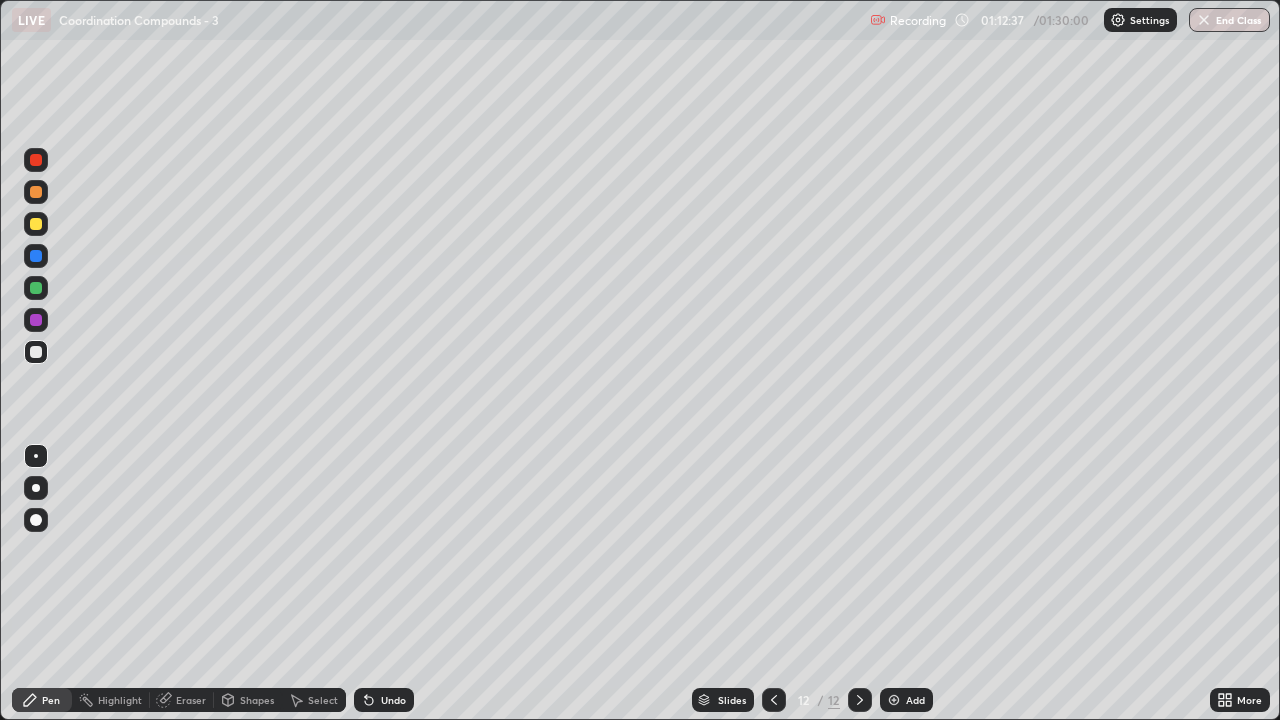 click on "Add" at bounding box center (915, 700) 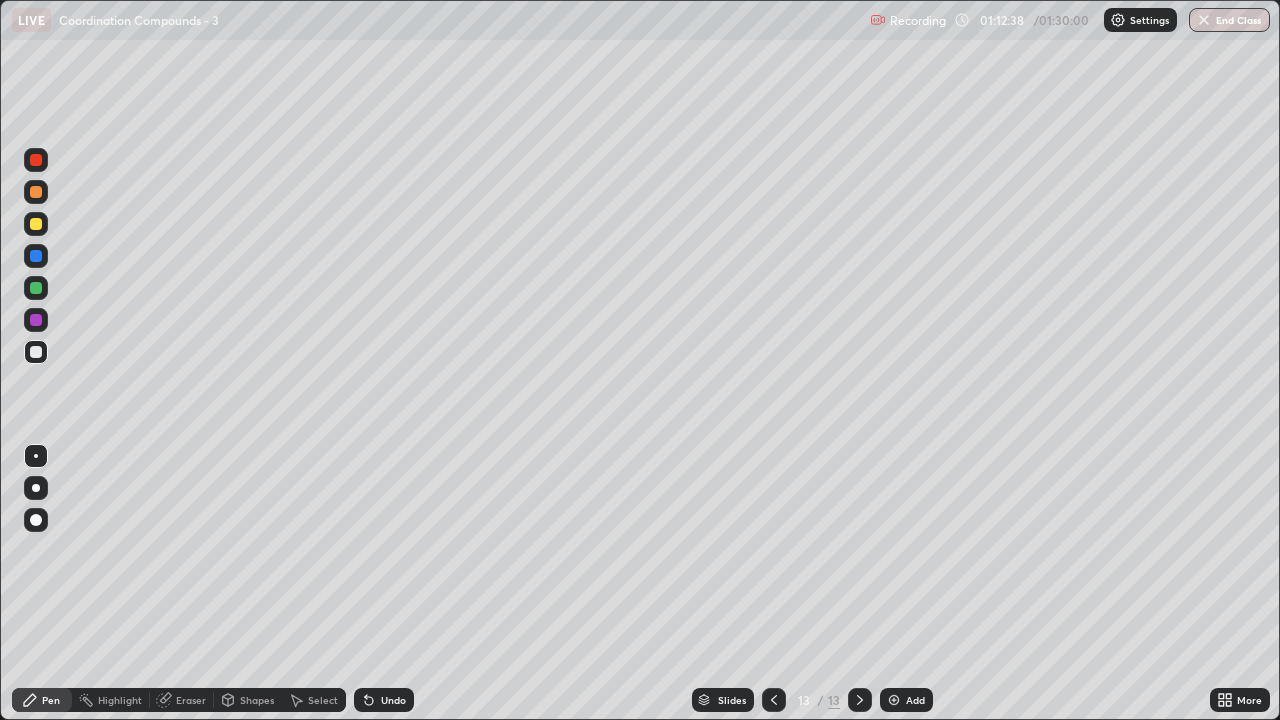 click at bounding box center [36, 224] 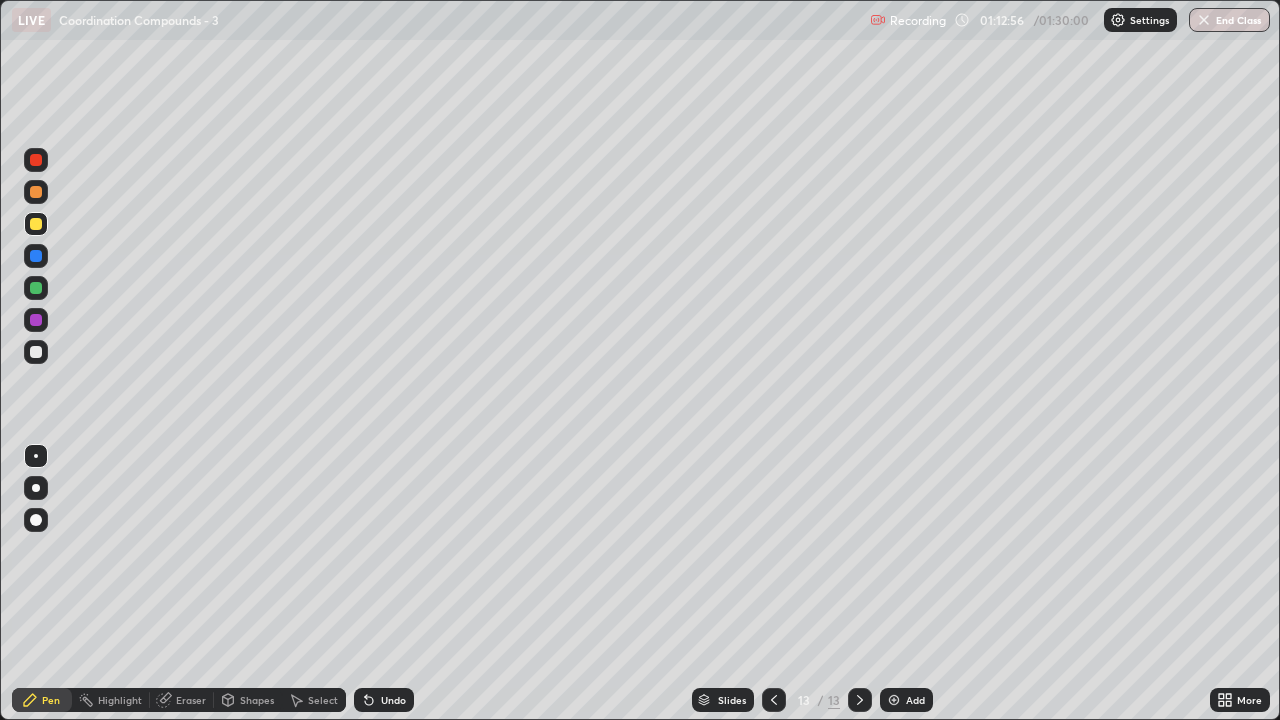 click at bounding box center (36, 352) 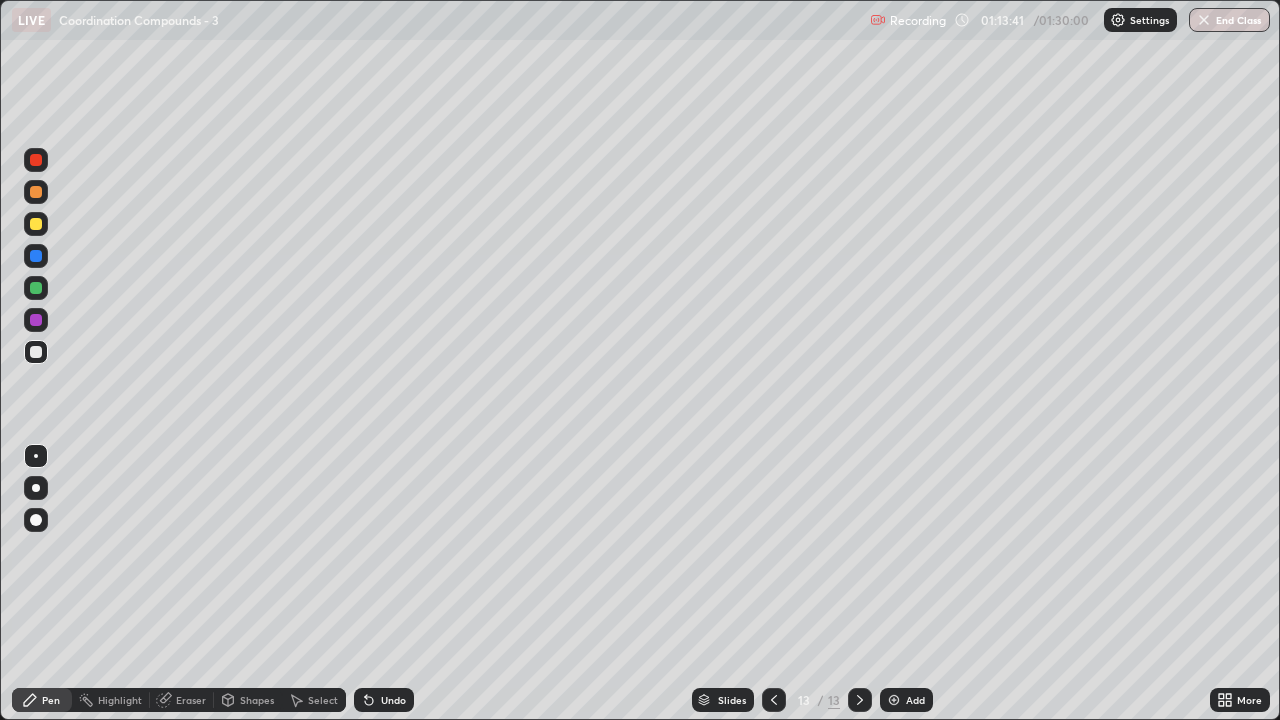 click 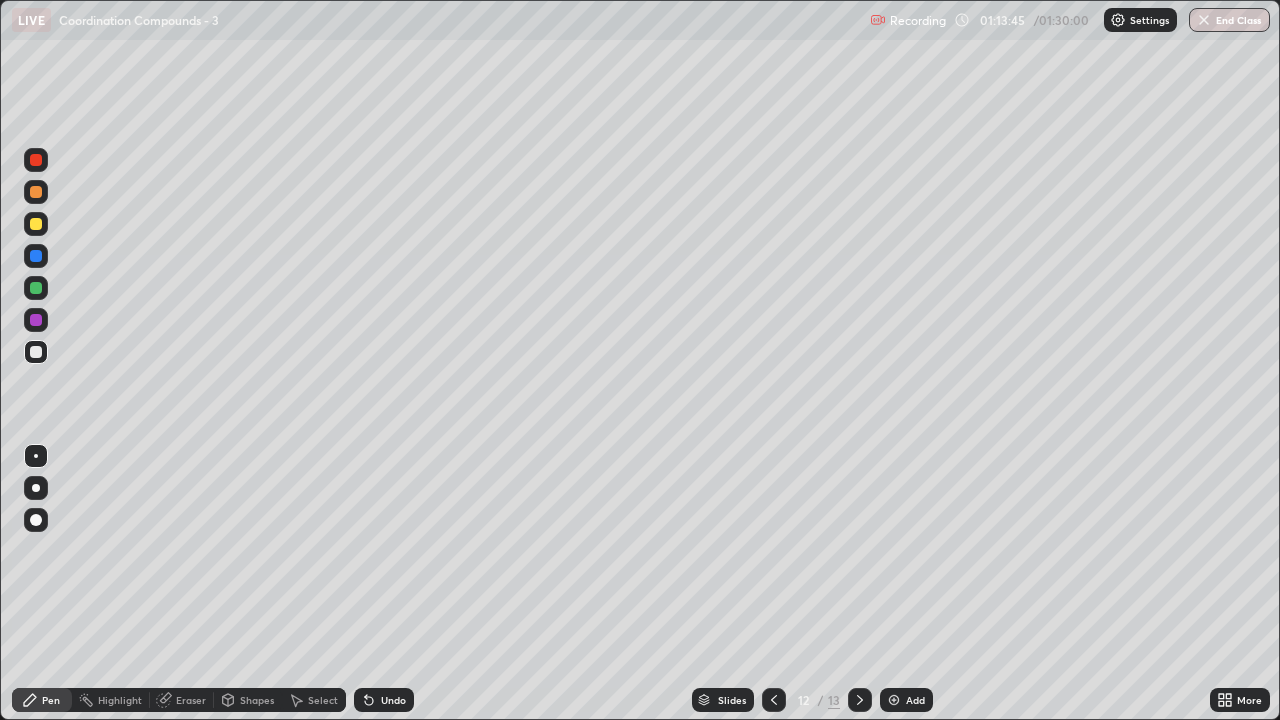 click 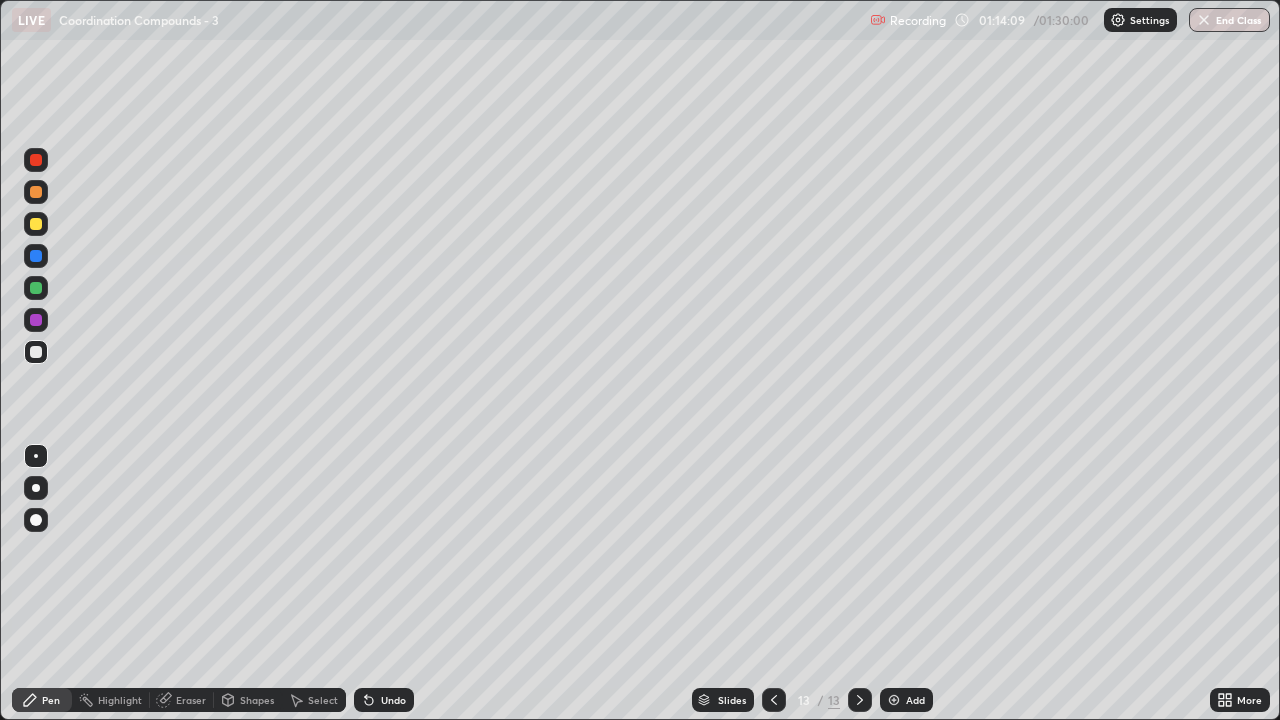 click at bounding box center [36, 224] 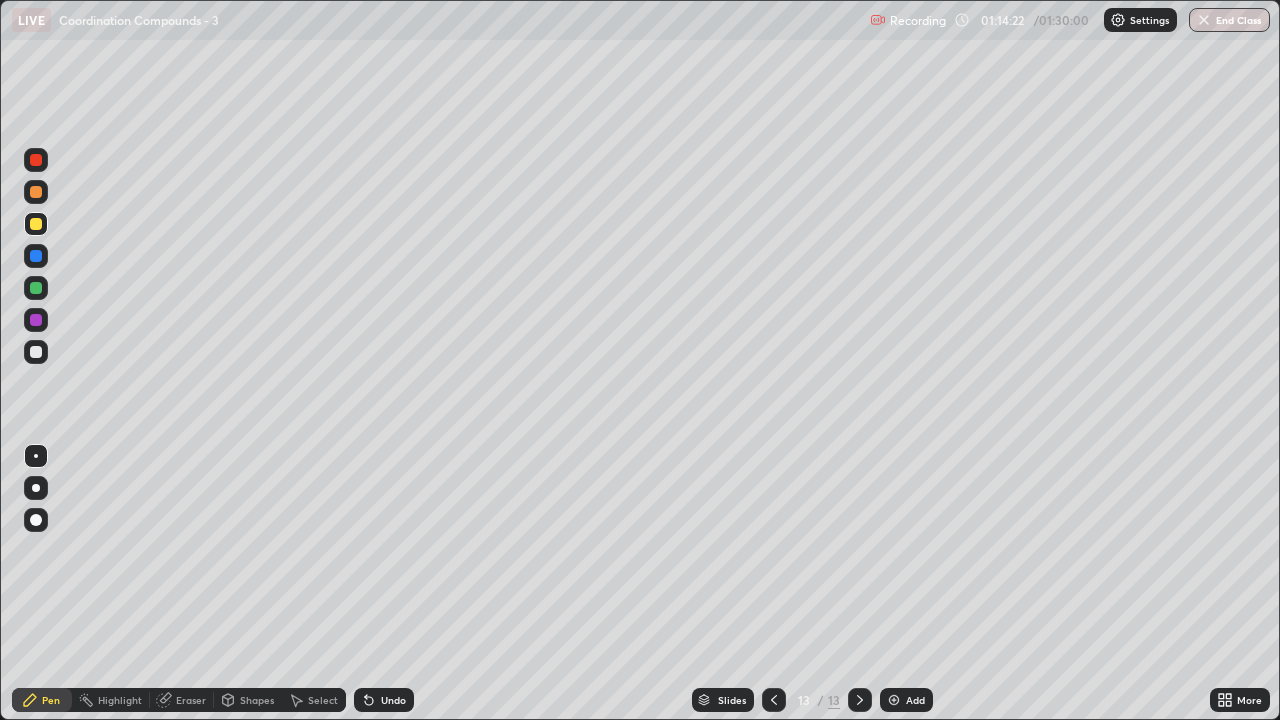 click at bounding box center (36, 352) 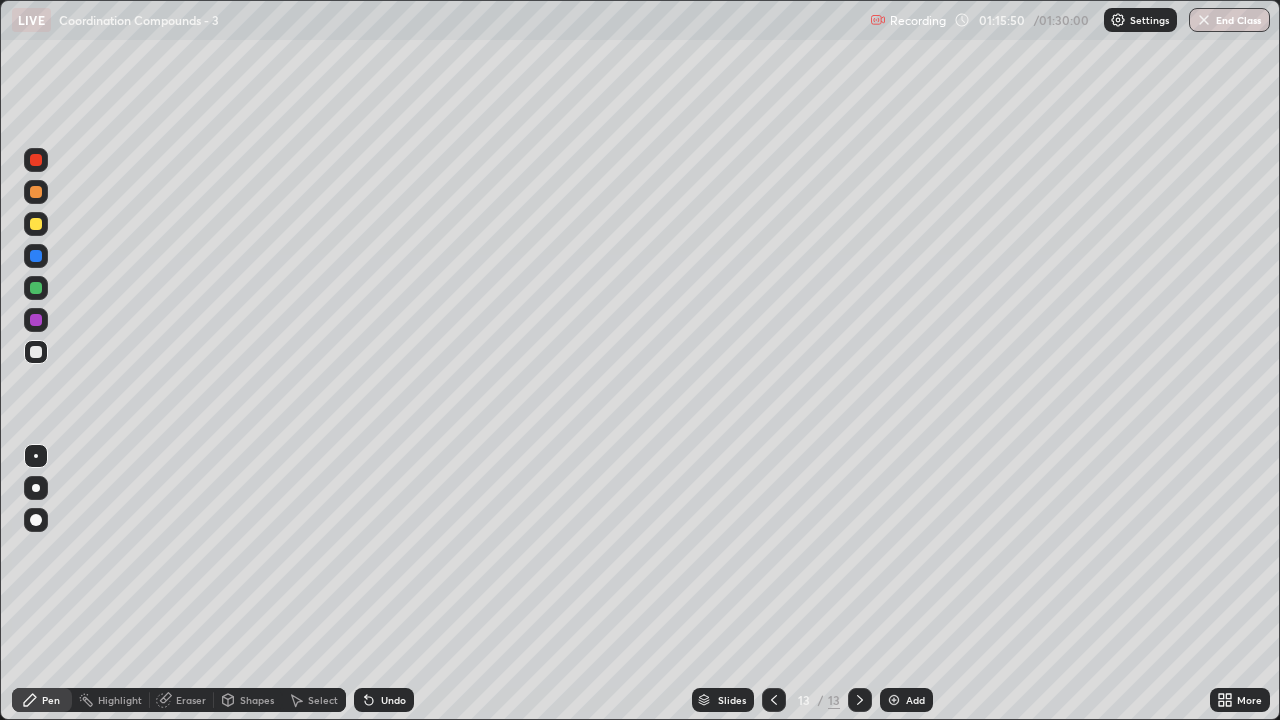 click at bounding box center [36, 224] 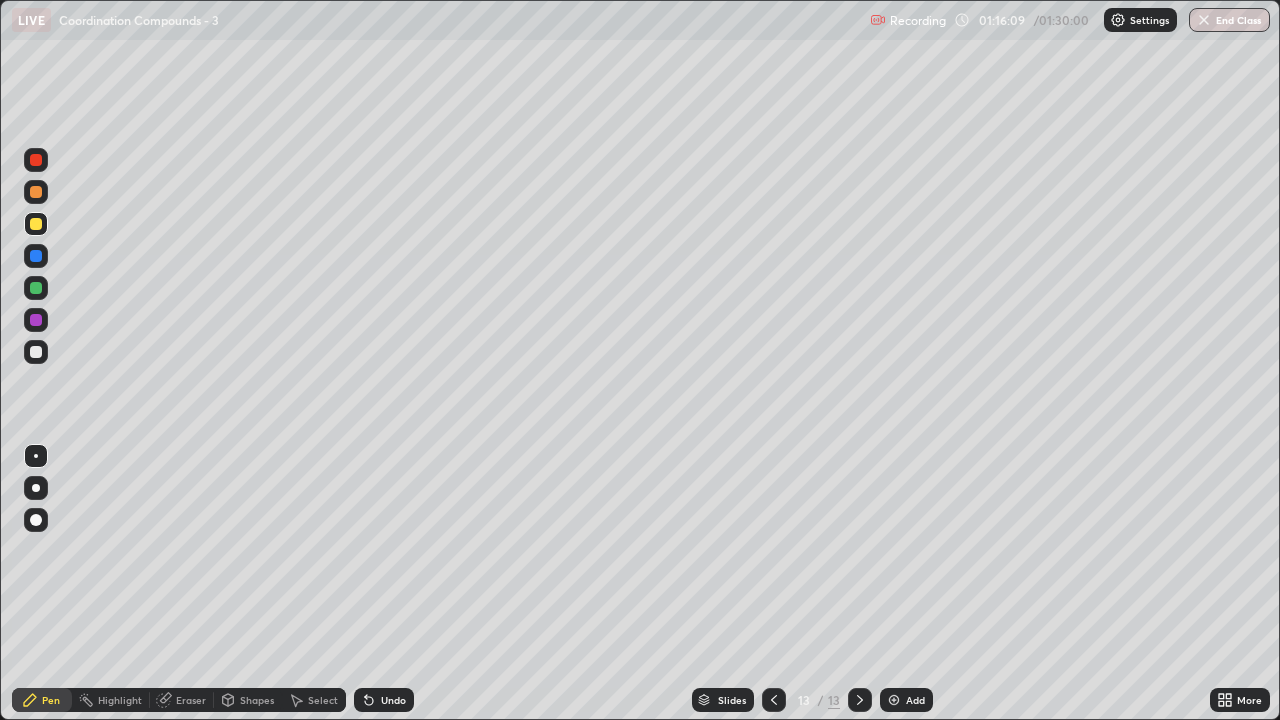 click at bounding box center [36, 352] 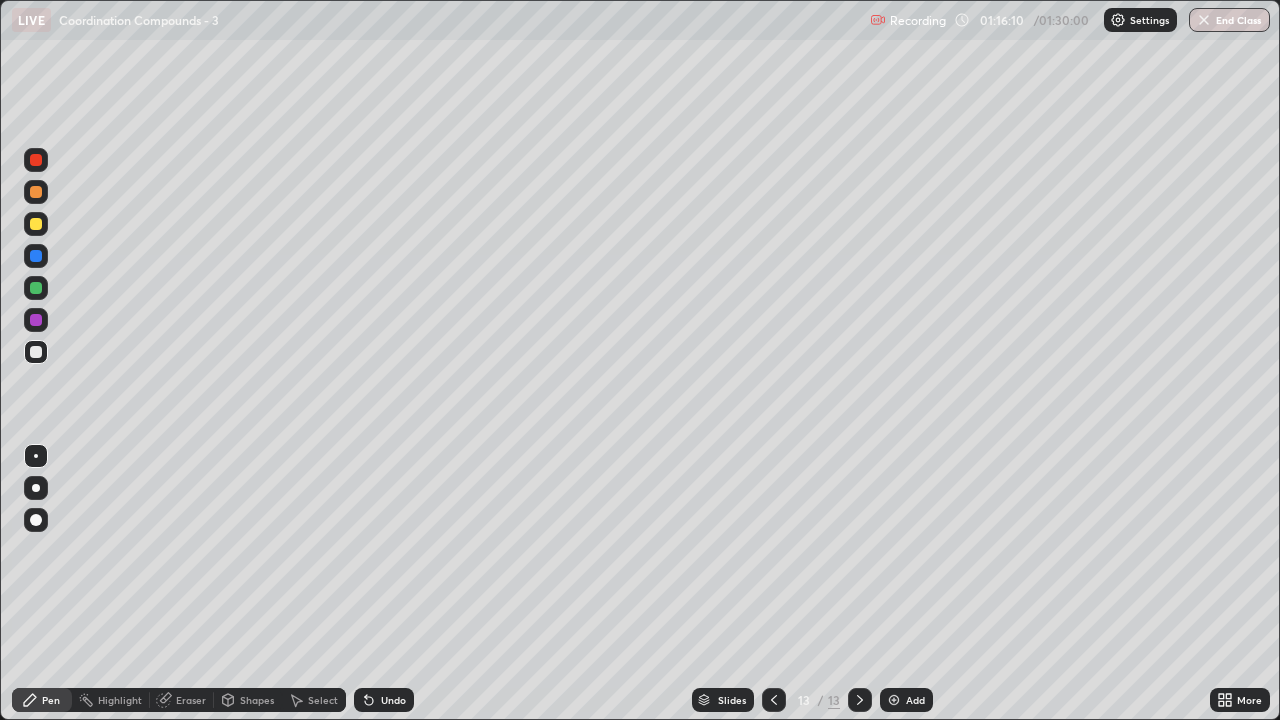 click at bounding box center (36, 224) 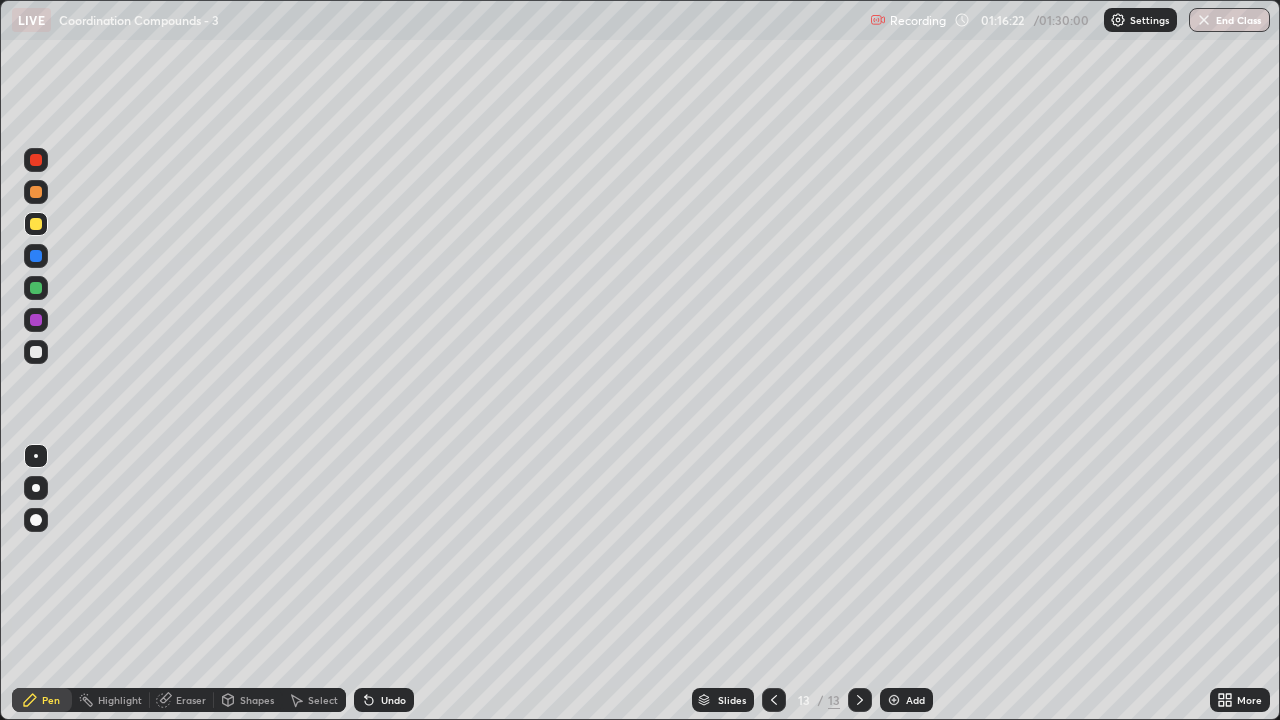 click at bounding box center (36, 352) 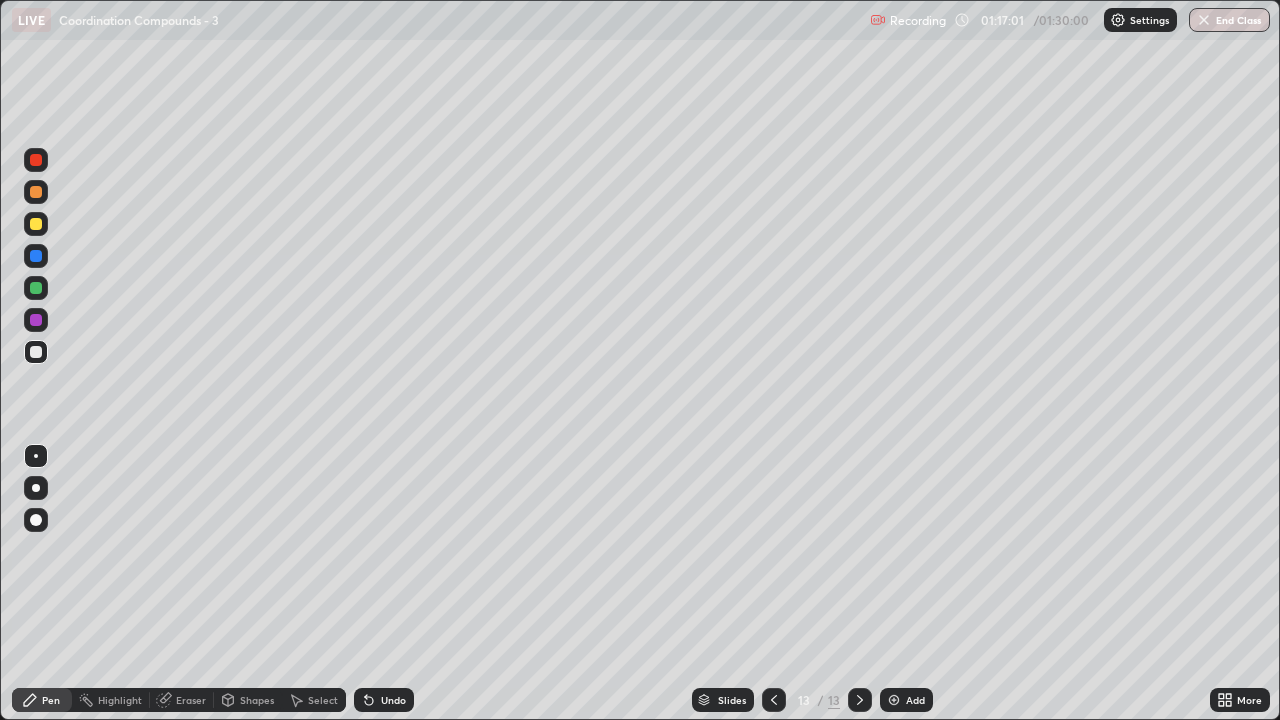 click at bounding box center [36, 224] 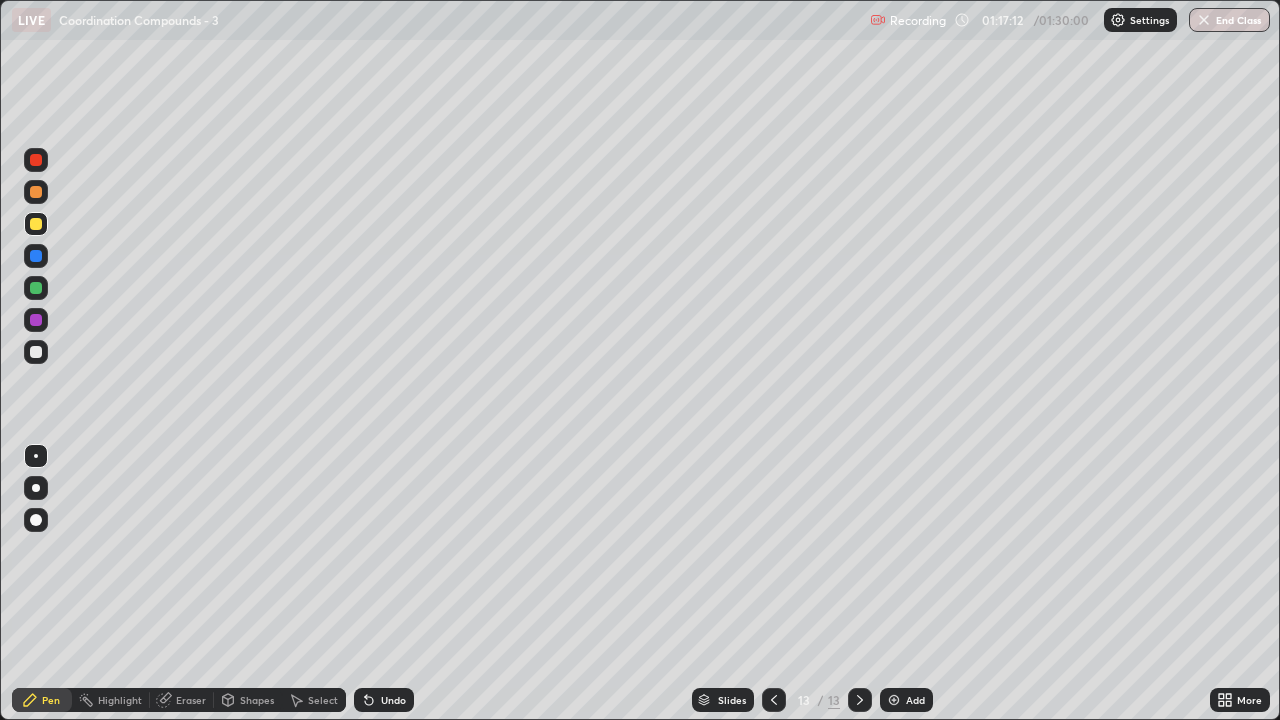 click on "Undo" at bounding box center (384, 700) 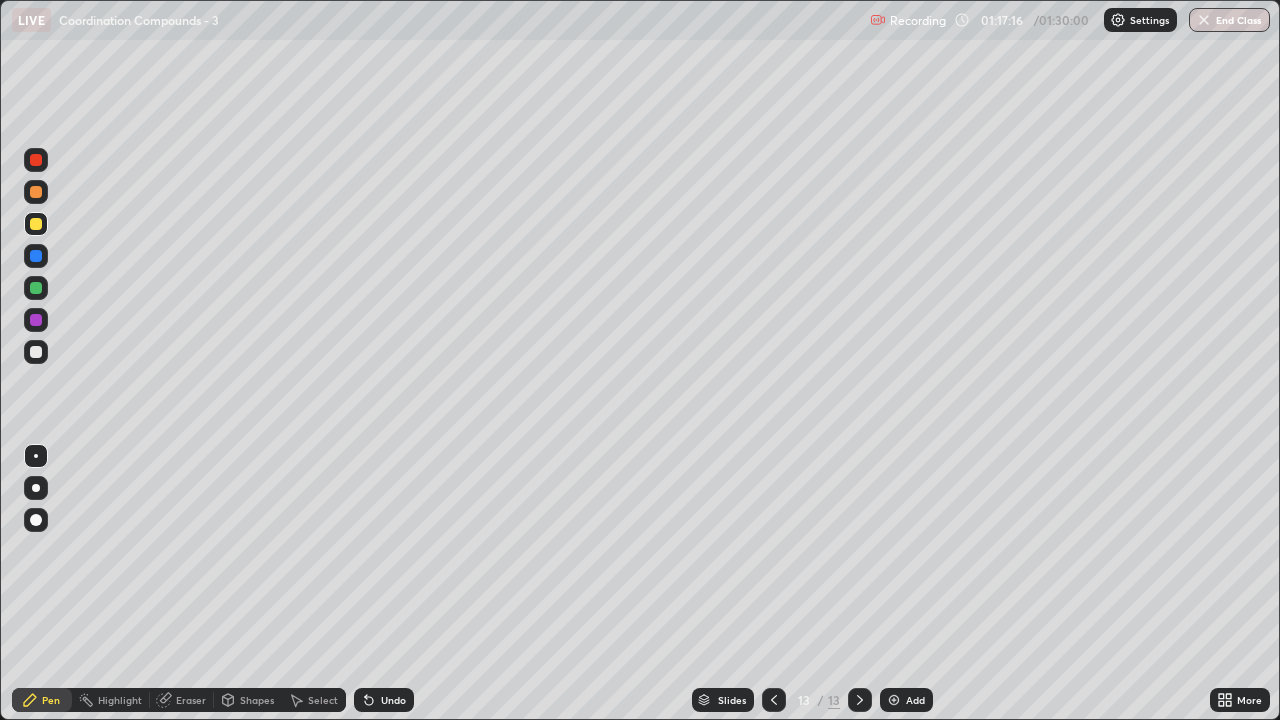 click at bounding box center [36, 352] 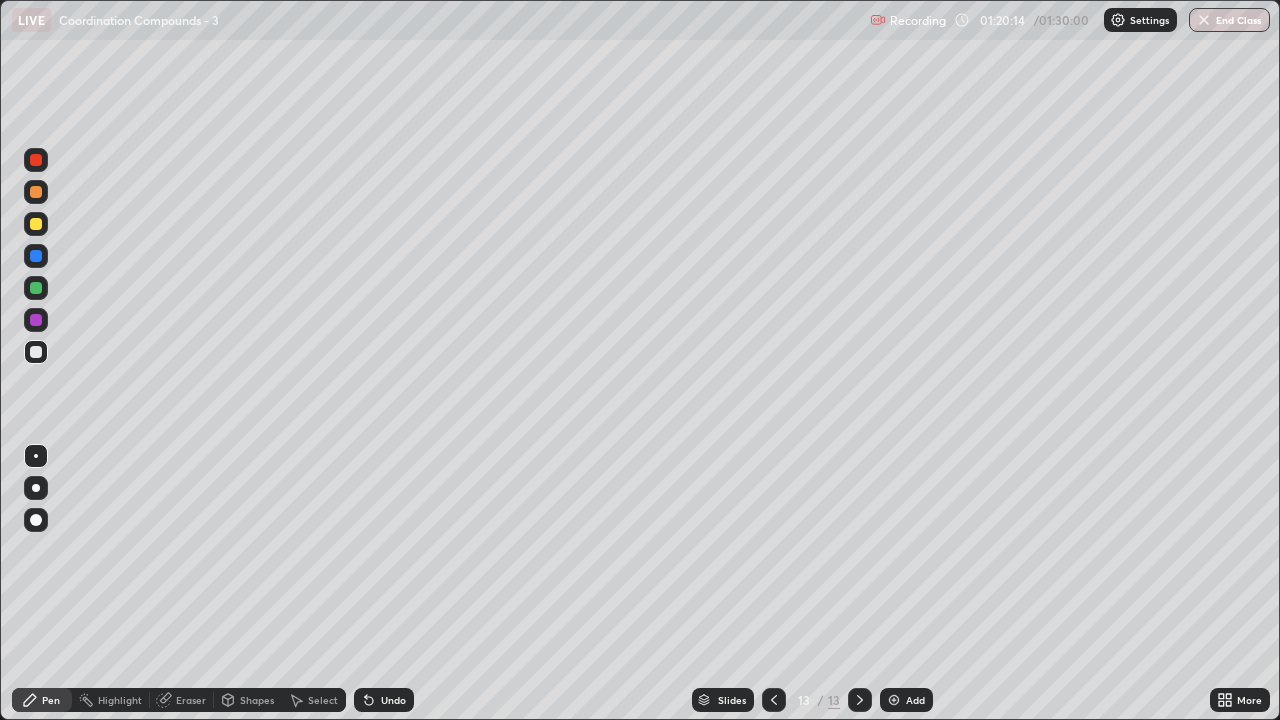 click at bounding box center (36, 224) 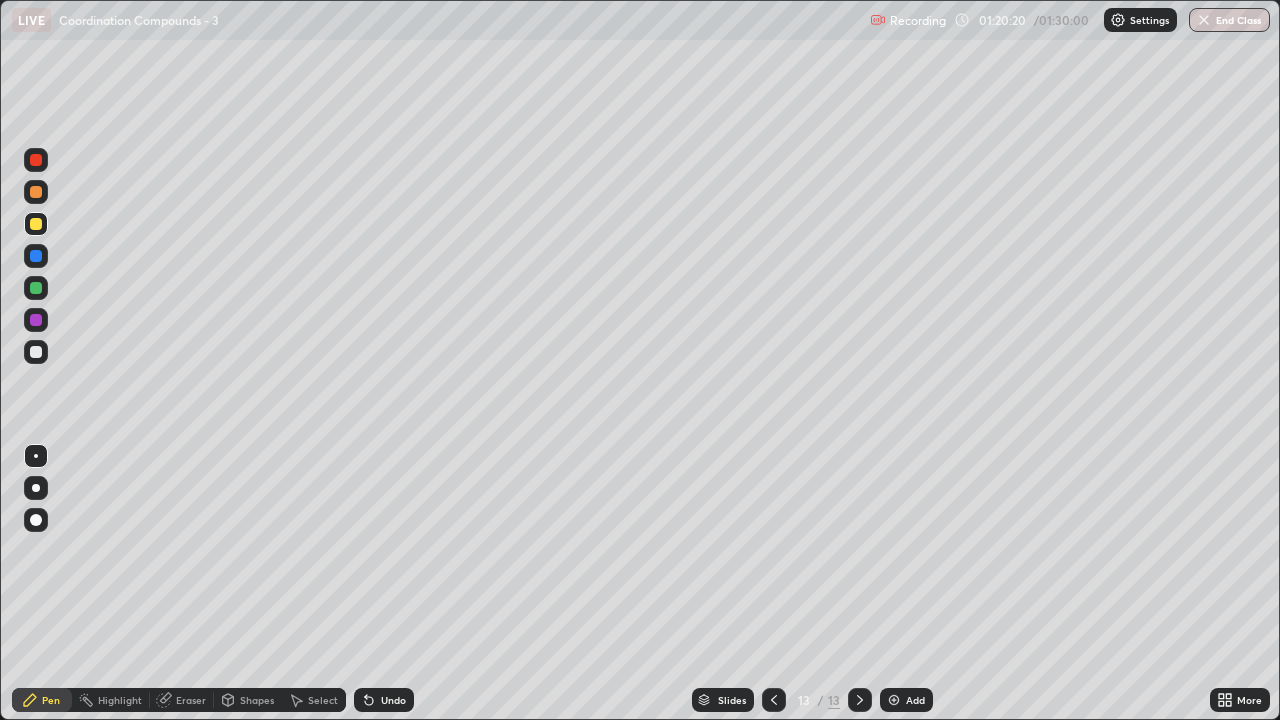 click at bounding box center (36, 352) 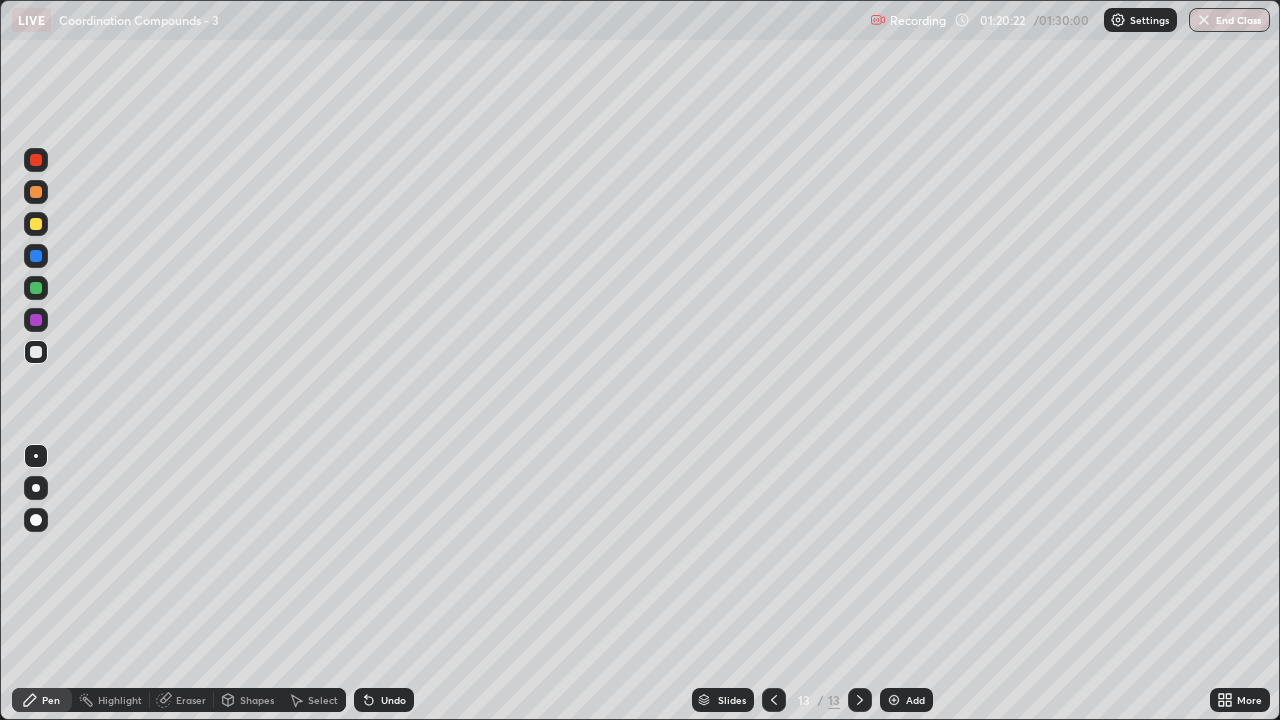 click on "Undo" at bounding box center (384, 700) 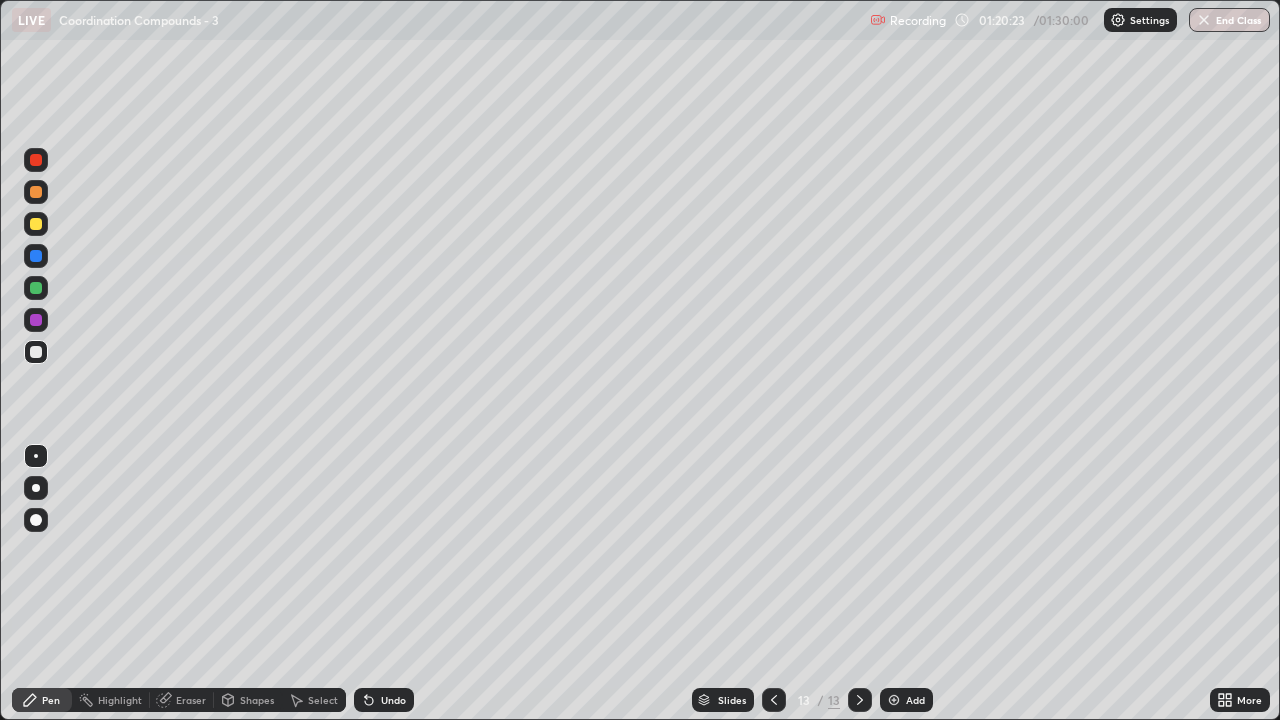 click on "Undo" at bounding box center [393, 700] 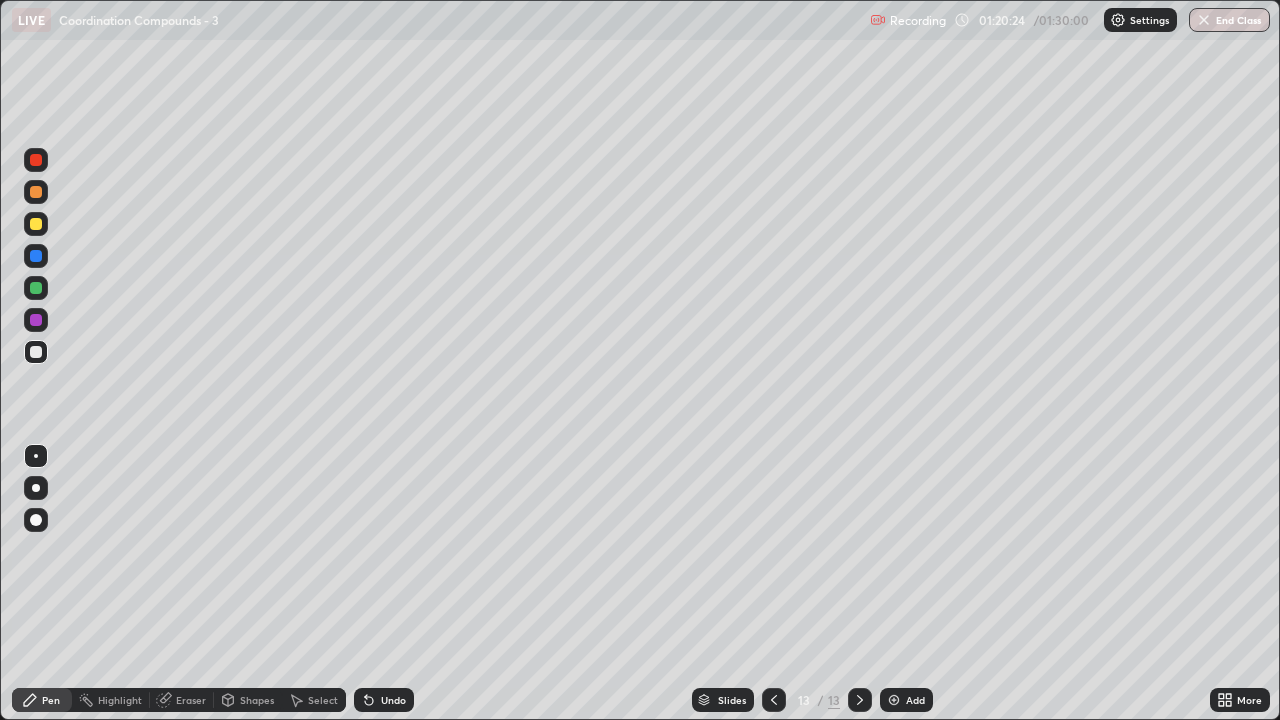 click at bounding box center (36, 224) 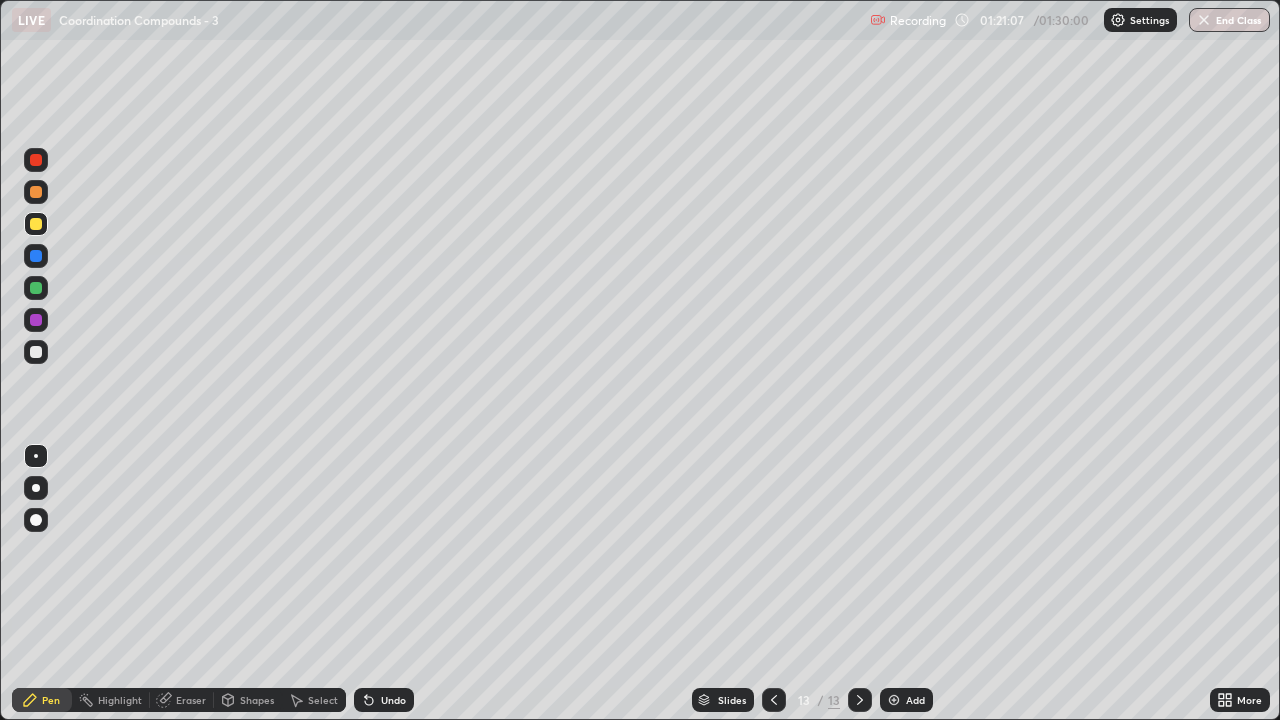click at bounding box center (36, 352) 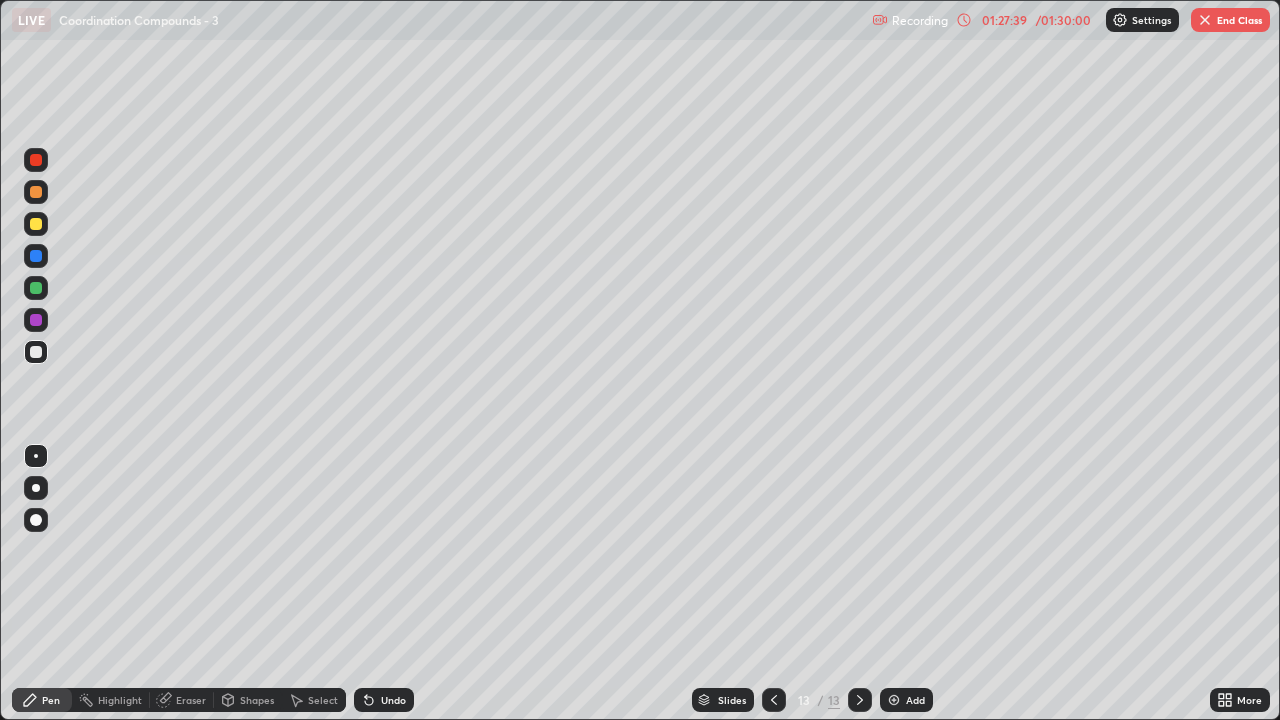 click on "End Class" at bounding box center (1230, 20) 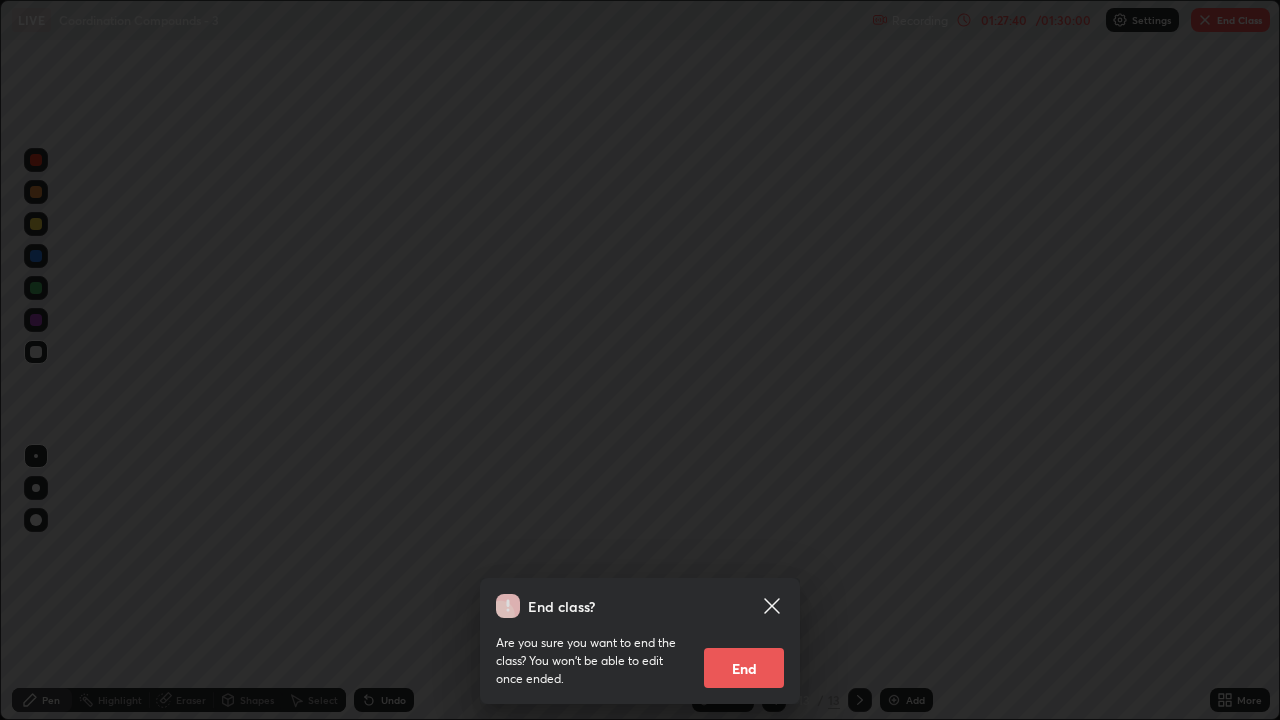 click on "End" at bounding box center (744, 668) 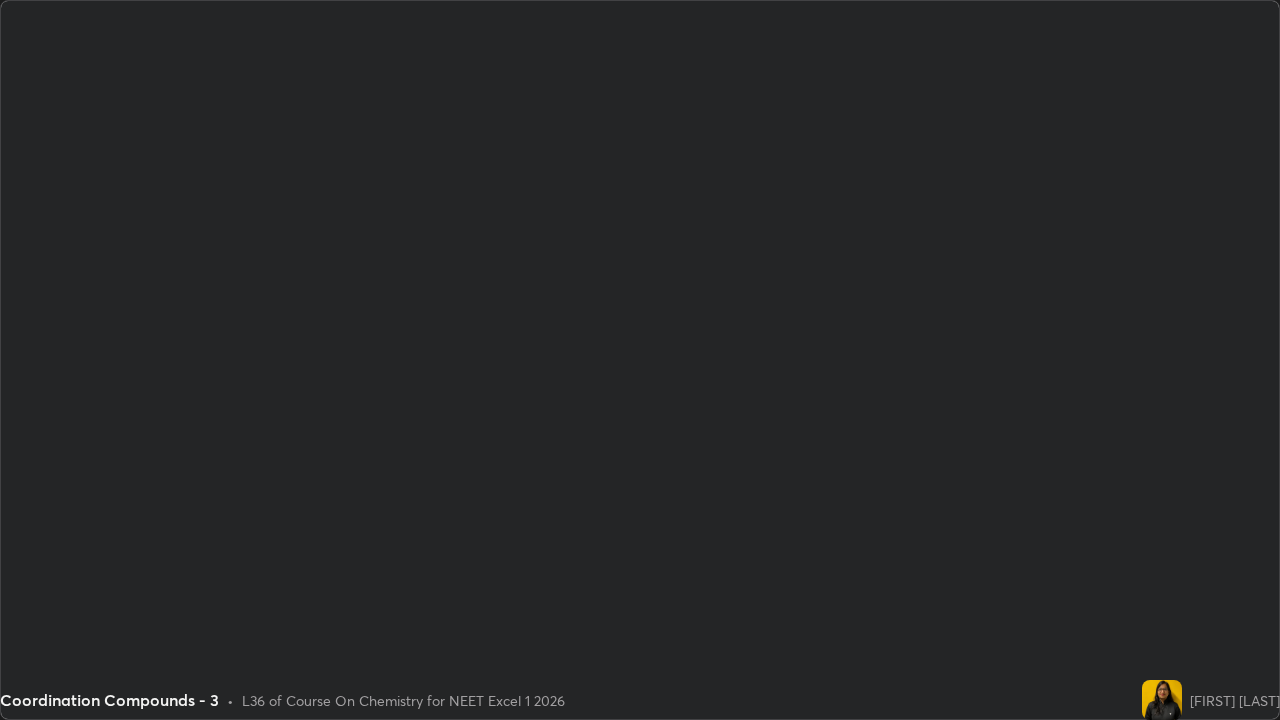 click on "End class? Are you sure you want to end the class? You won’t be able to edit once ended. End" at bounding box center (640, 1080) 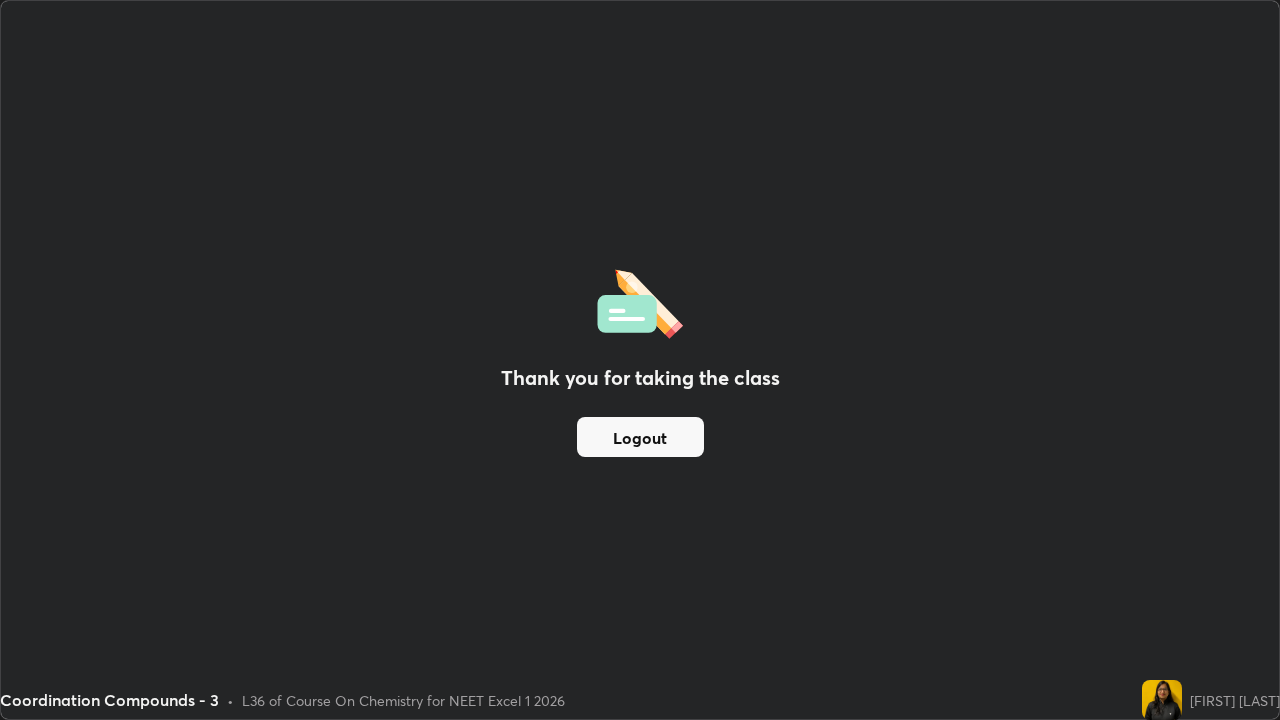 click on "Logout" at bounding box center [640, 437] 